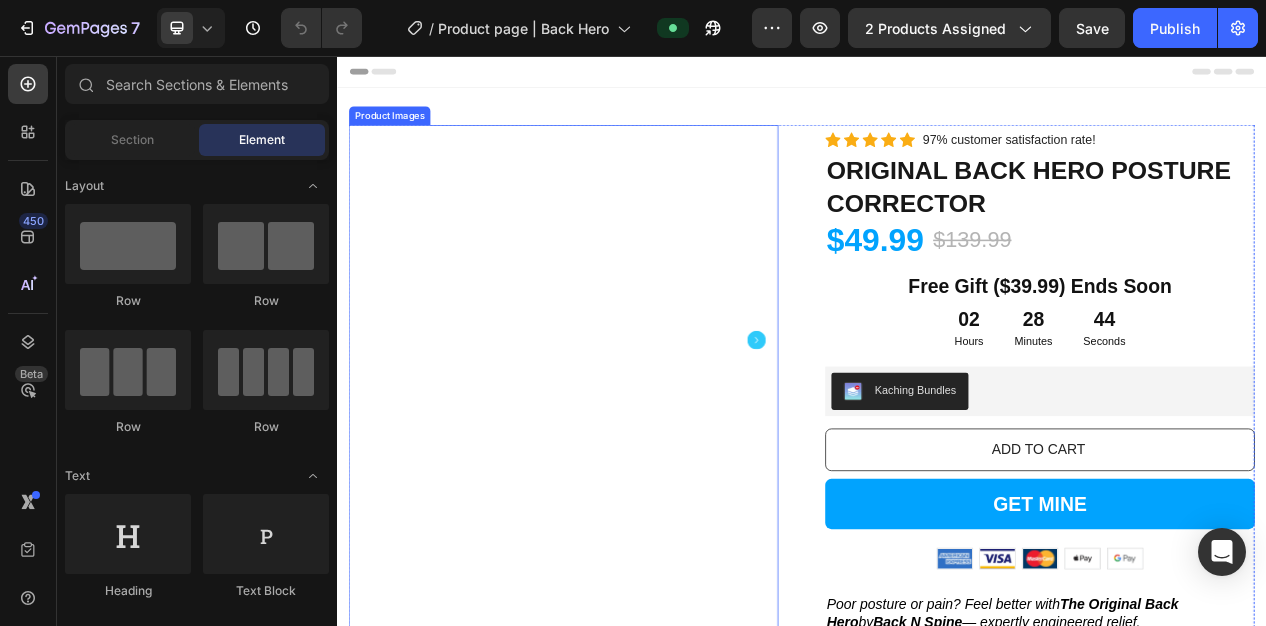 scroll, scrollTop: 0, scrollLeft: 0, axis: both 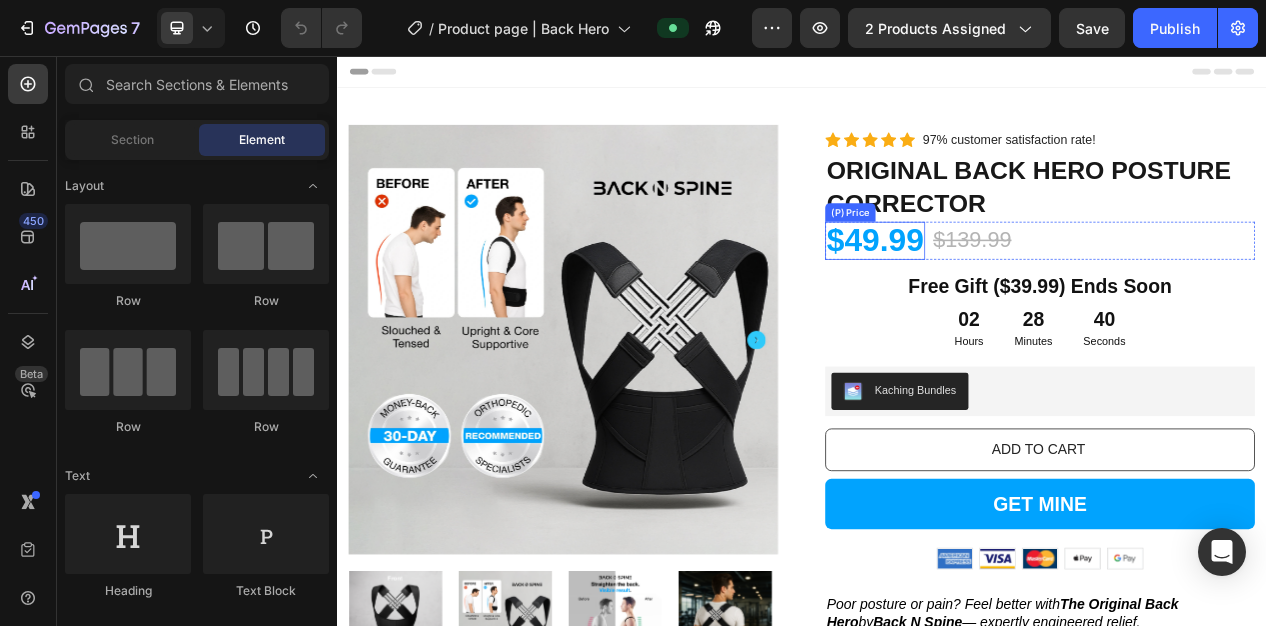 click on "$49.99" at bounding box center (1031, 294) 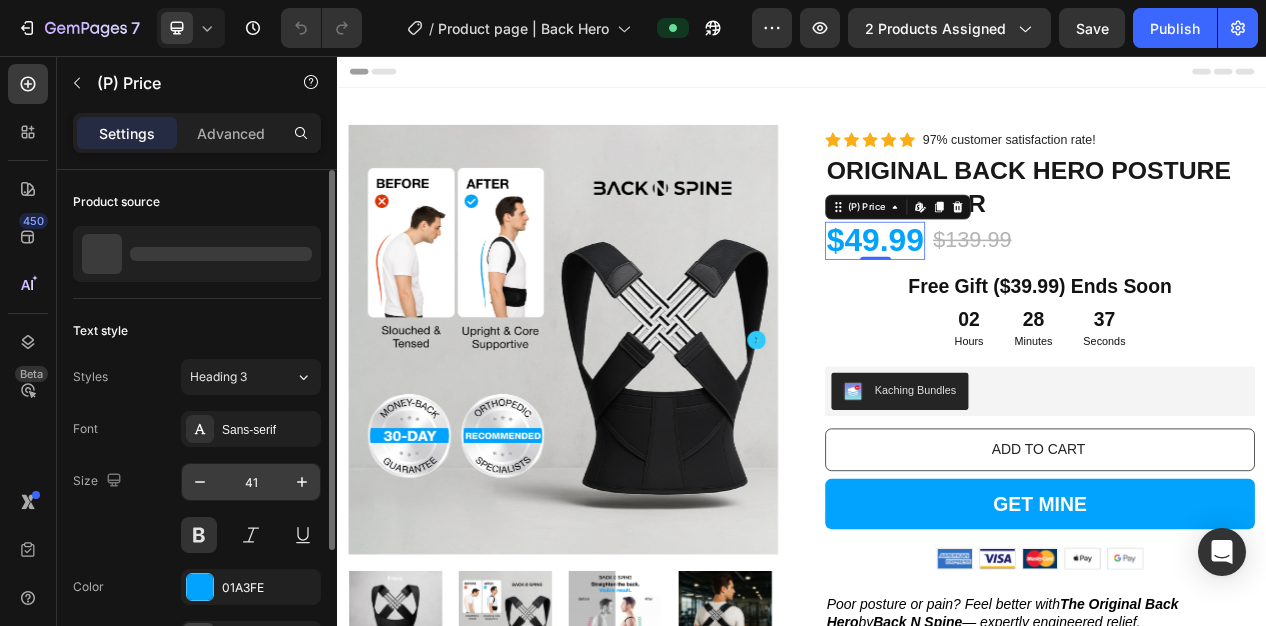 click on "41" at bounding box center [251, 482] 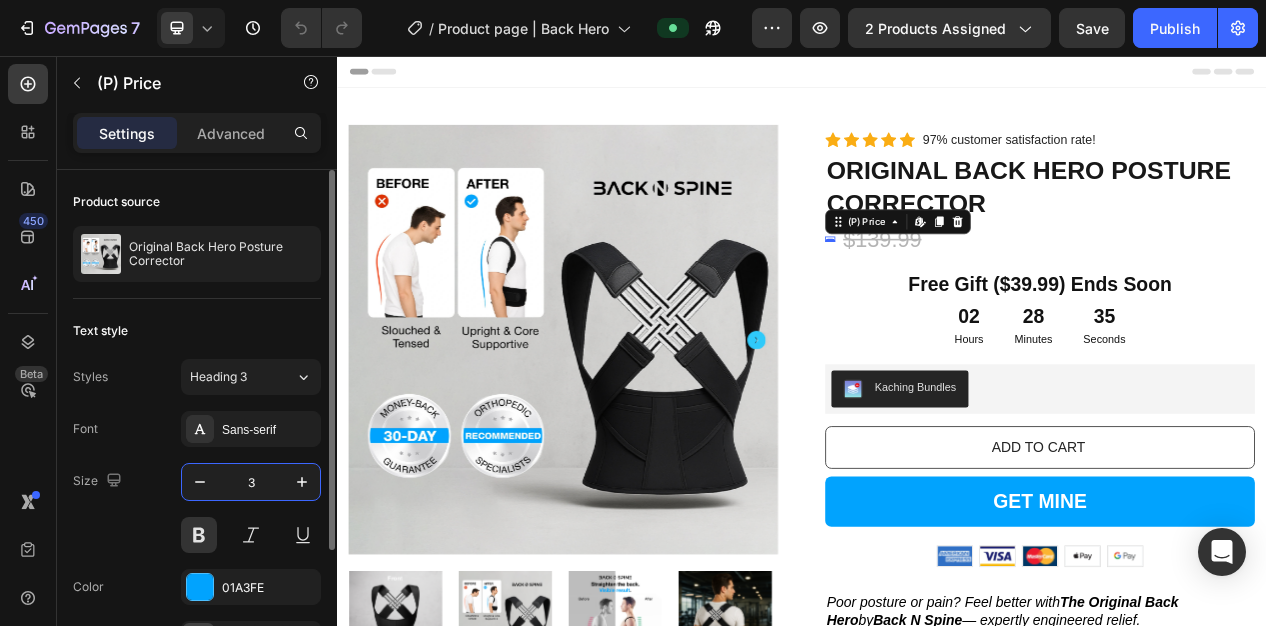 type on "35" 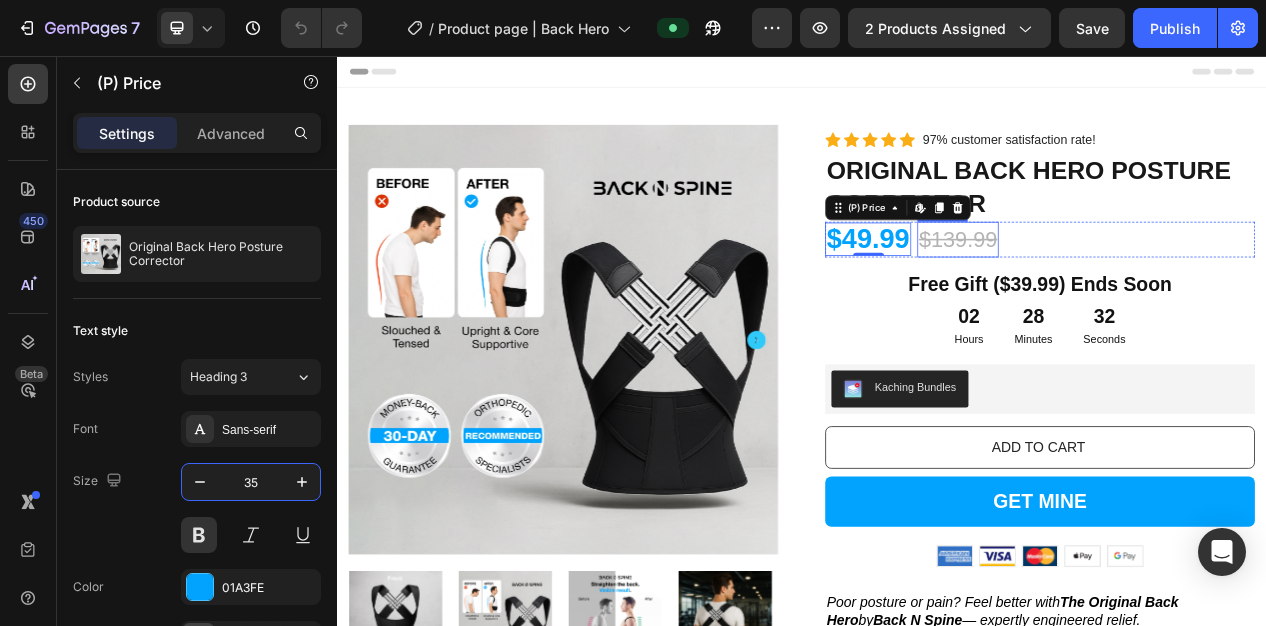 click on "$139.99" at bounding box center [1138, 293] 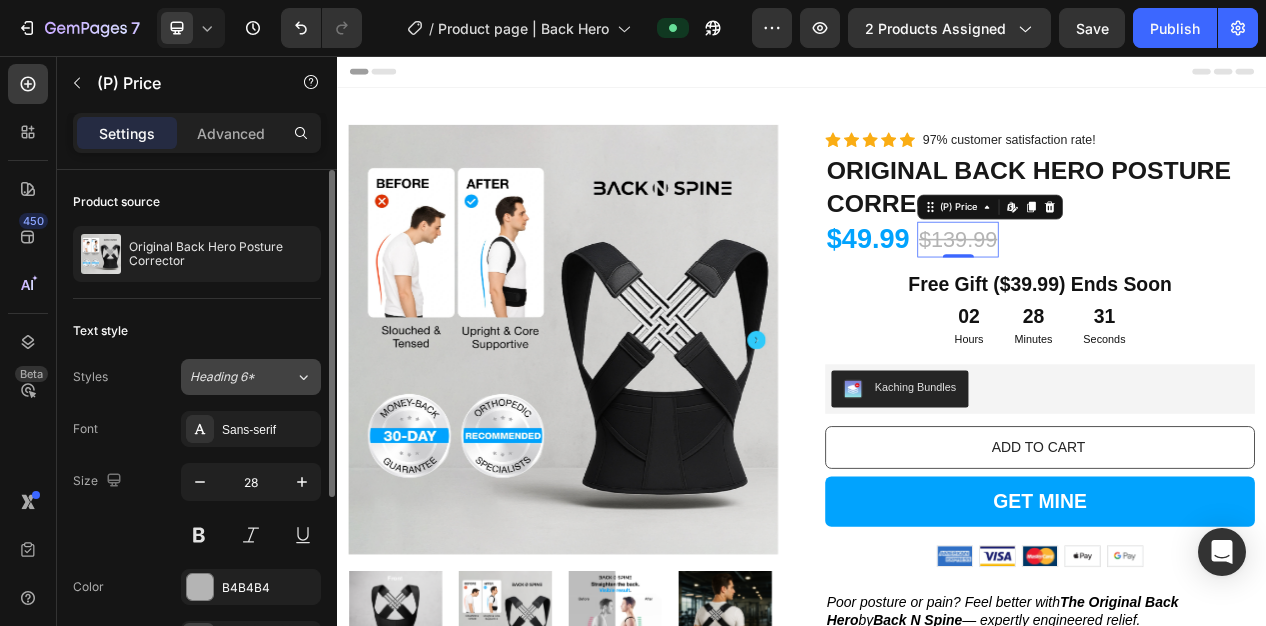 click on "Heading 6*" at bounding box center (230, 377) 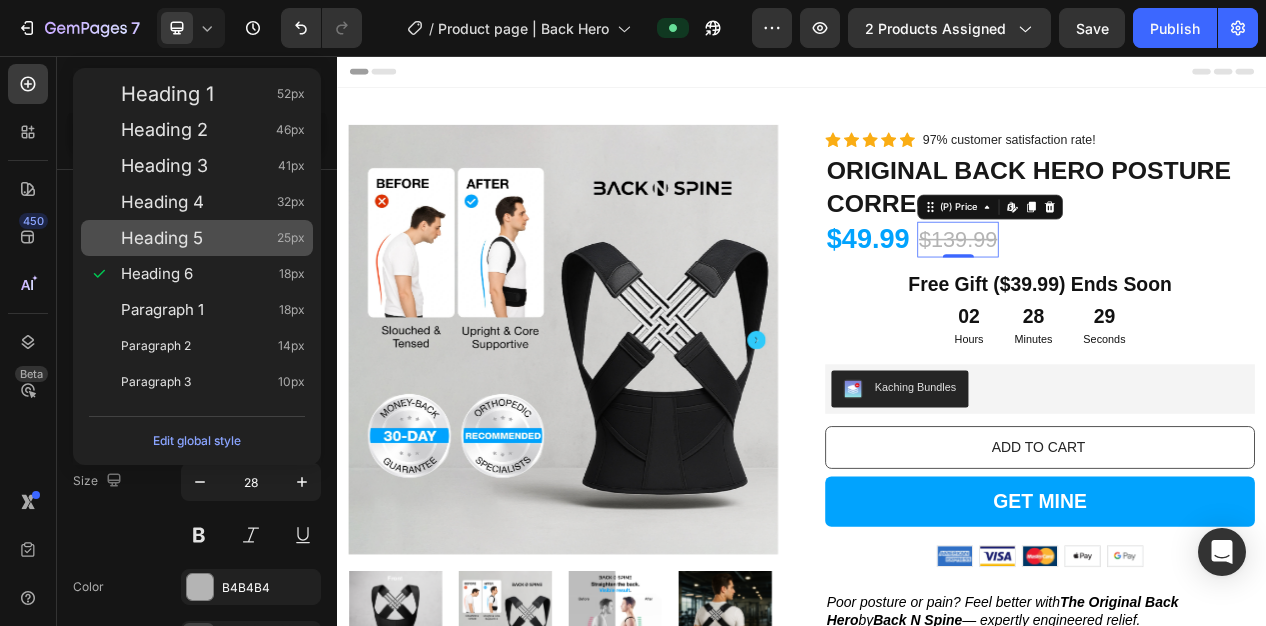 click on "Heading 5 25px" at bounding box center (213, 238) 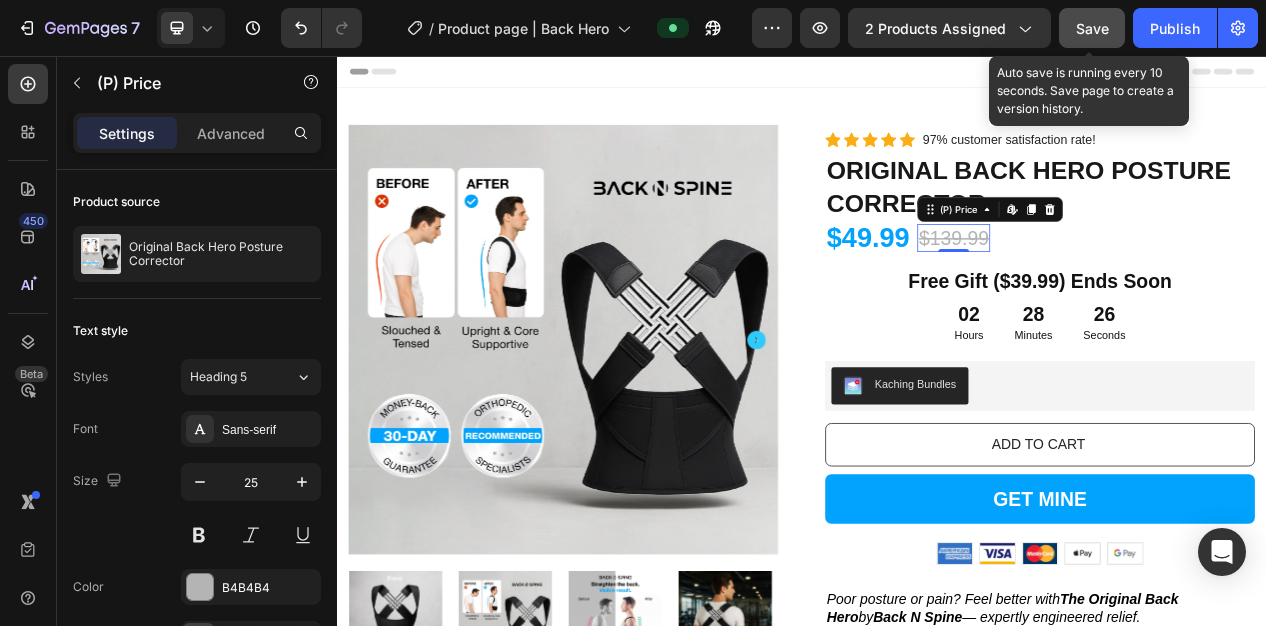 click on "Save" 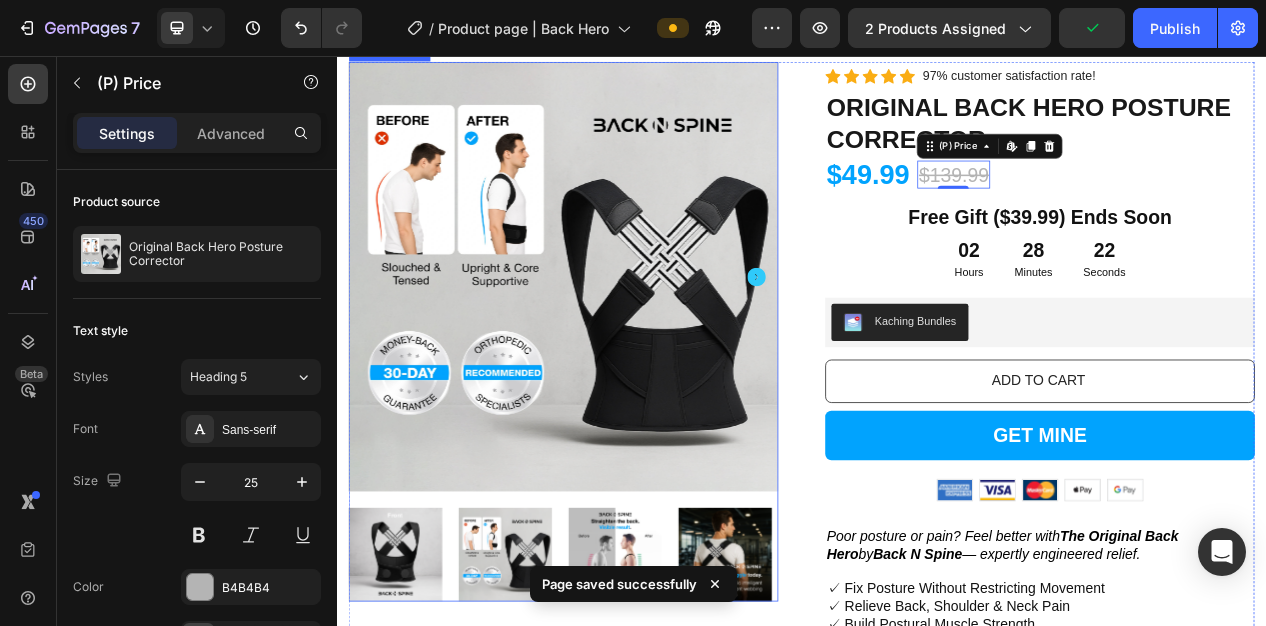 scroll, scrollTop: 100, scrollLeft: 0, axis: vertical 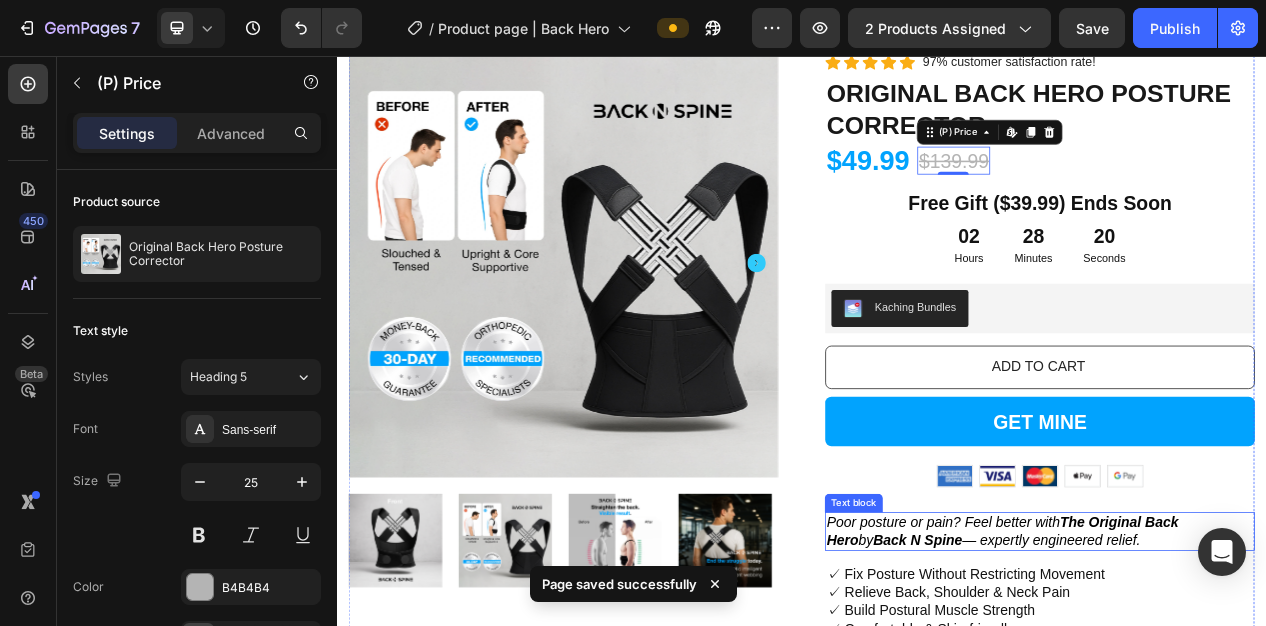 click on "The Original Back Hero" at bounding box center [1196, 669] 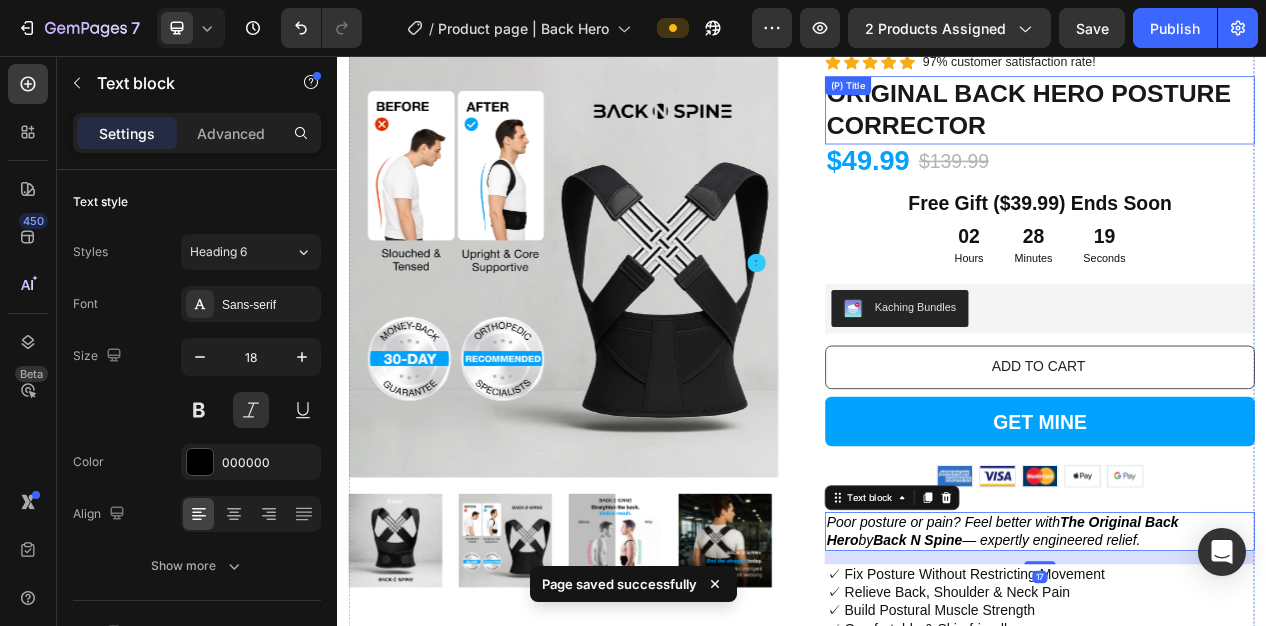 click on "Original Back Hero Posture Corrector" at bounding box center [1244, 125] 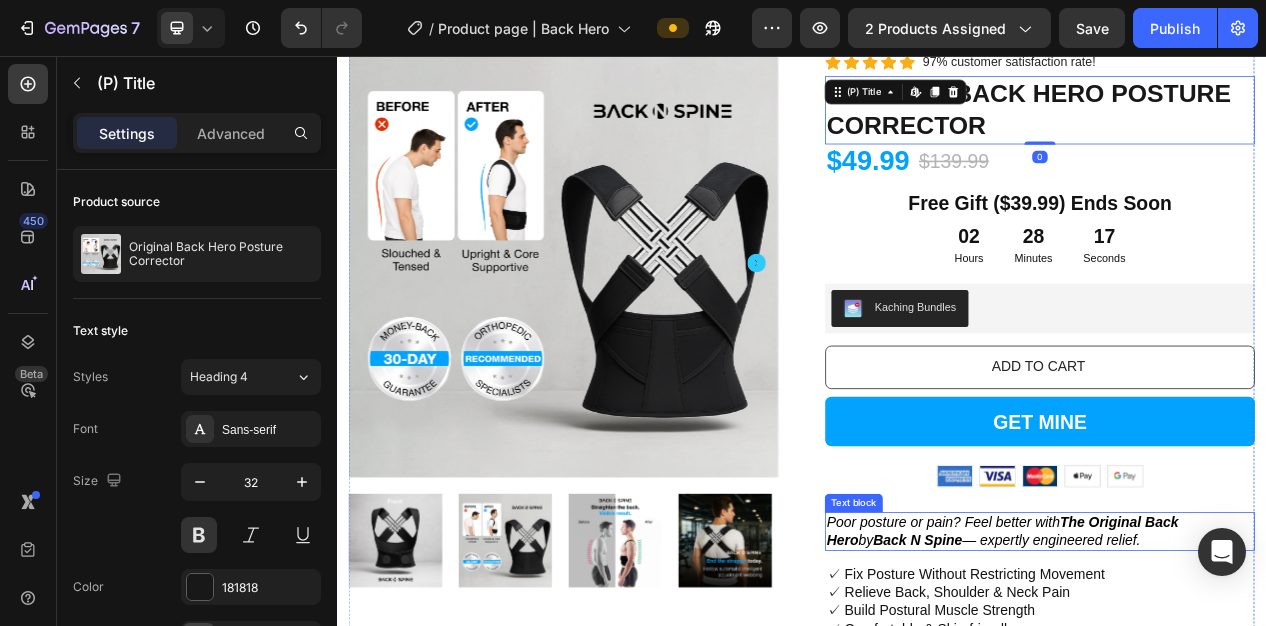 click on "The Original Back Hero" at bounding box center [1196, 669] 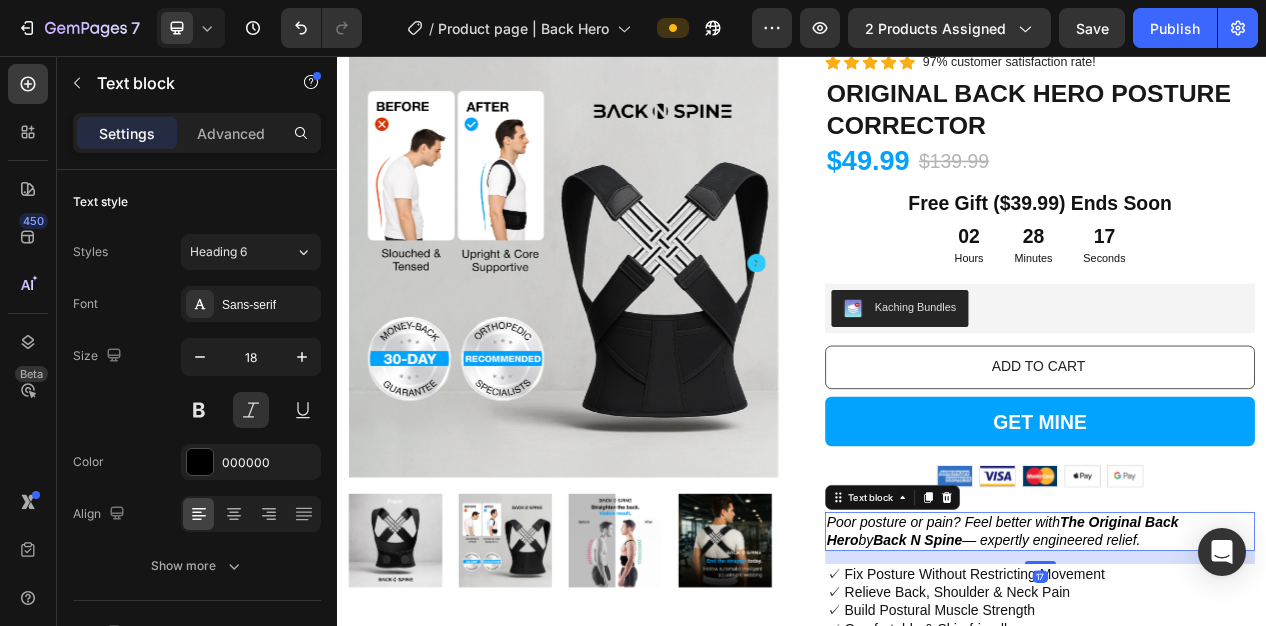 click on "The Original Back Hero" at bounding box center [1196, 669] 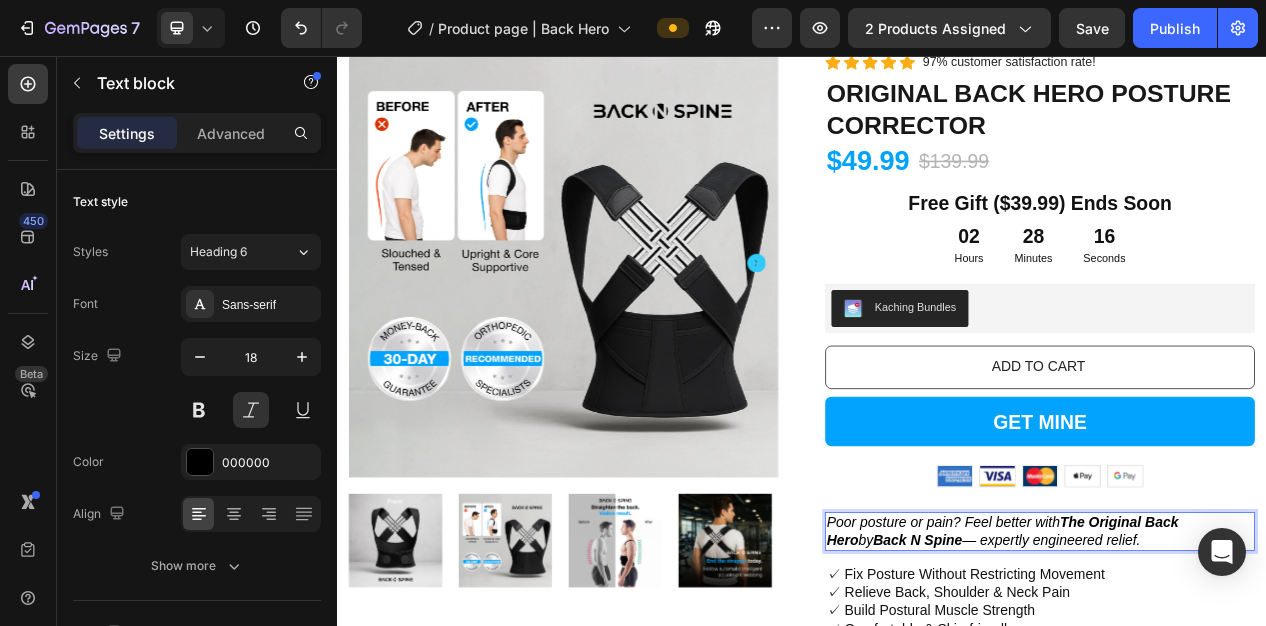 click on "The Original Back Hero" at bounding box center (1196, 669) 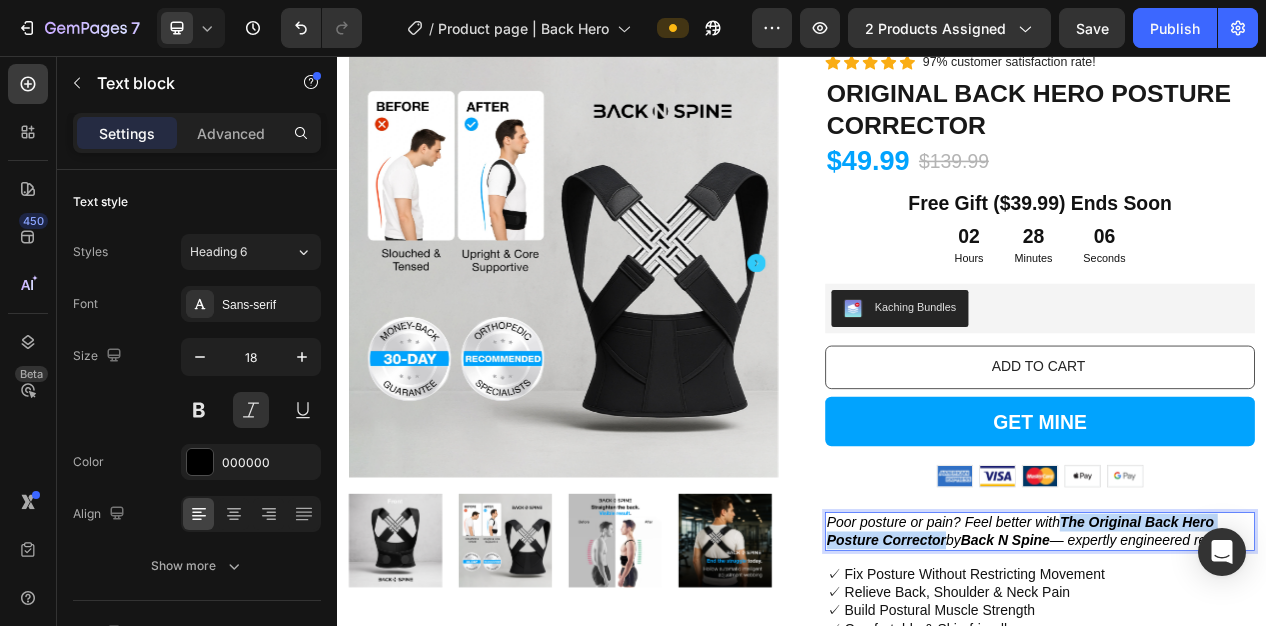 drag, startPoint x: 1270, startPoint y: 650, endPoint x: 1115, endPoint y: 682, distance: 158.26875 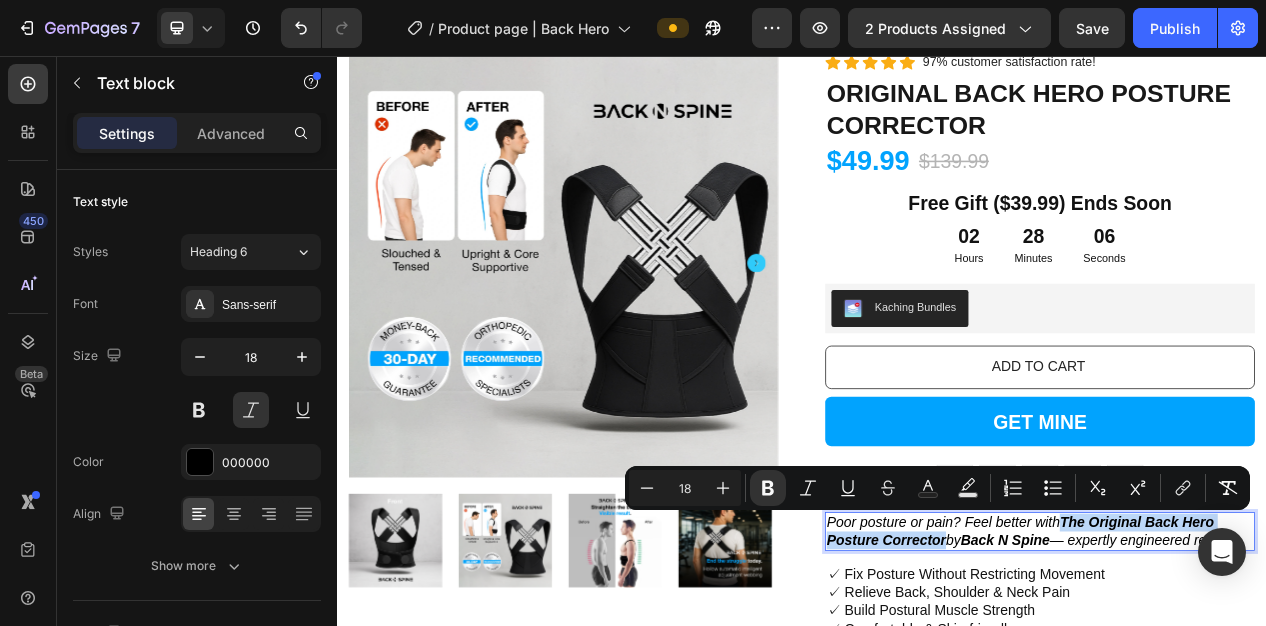 copy on "The Original Back Hero Posture Corrector" 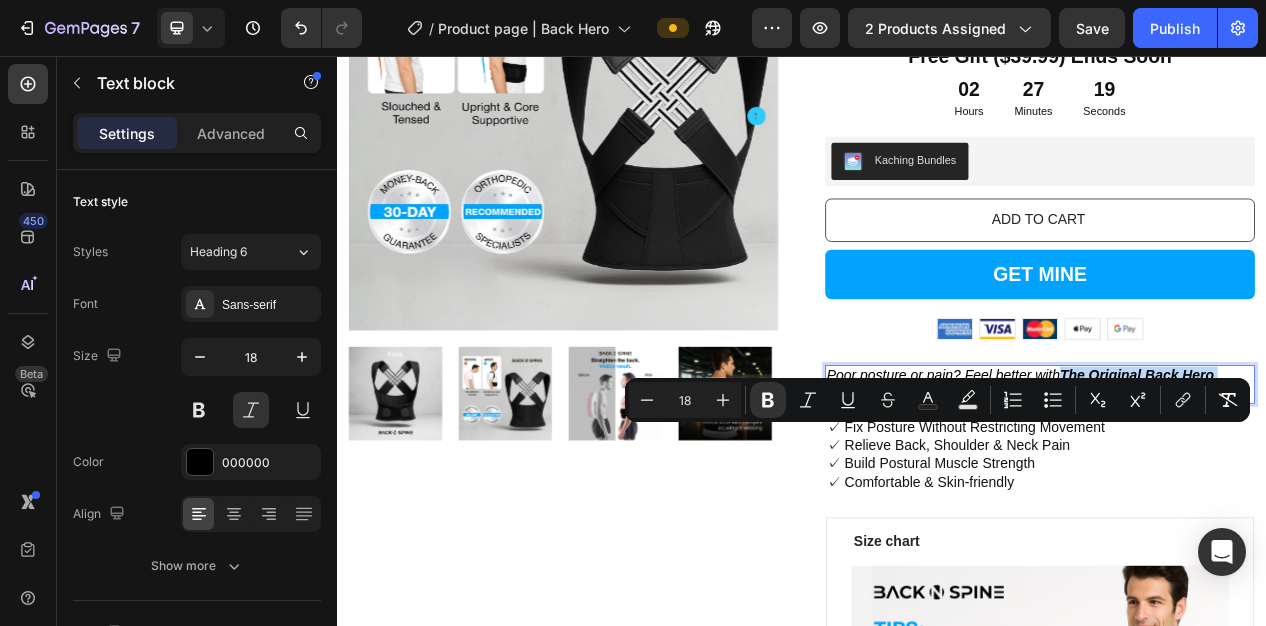 scroll, scrollTop: 300, scrollLeft: 0, axis: vertical 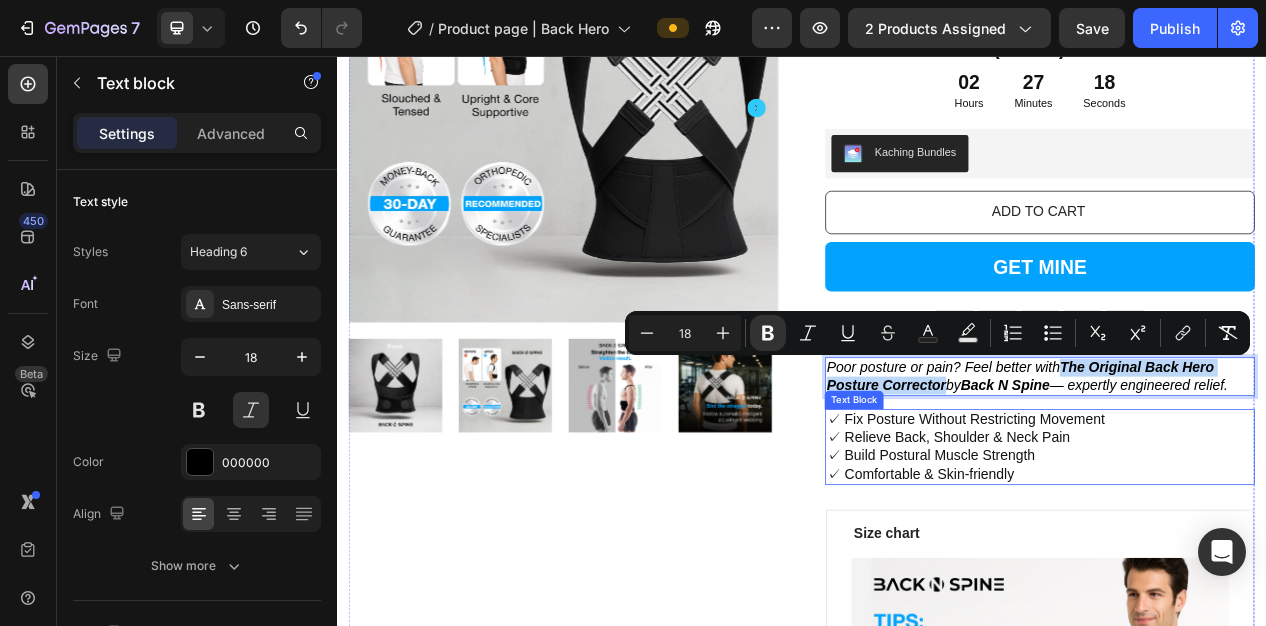 click on "✓ Comfortable & Skin-friendly" at bounding box center [1244, 596] 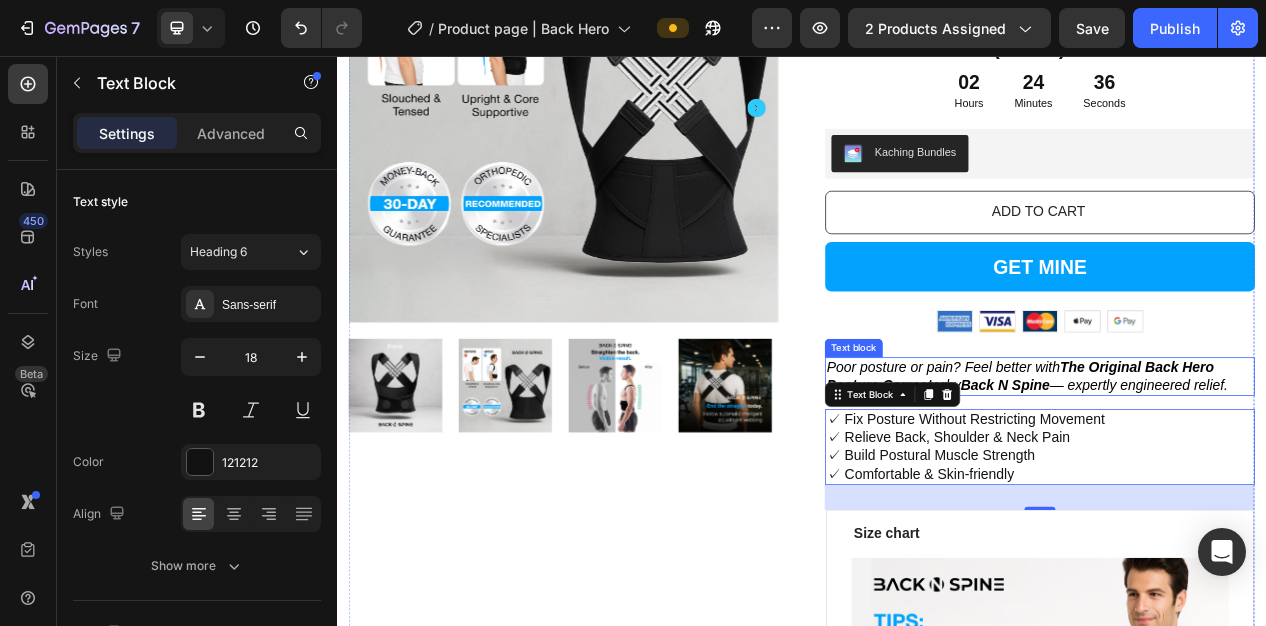 click on "The Original Back Hero Posture Corrector" at bounding box center [1219, 469] 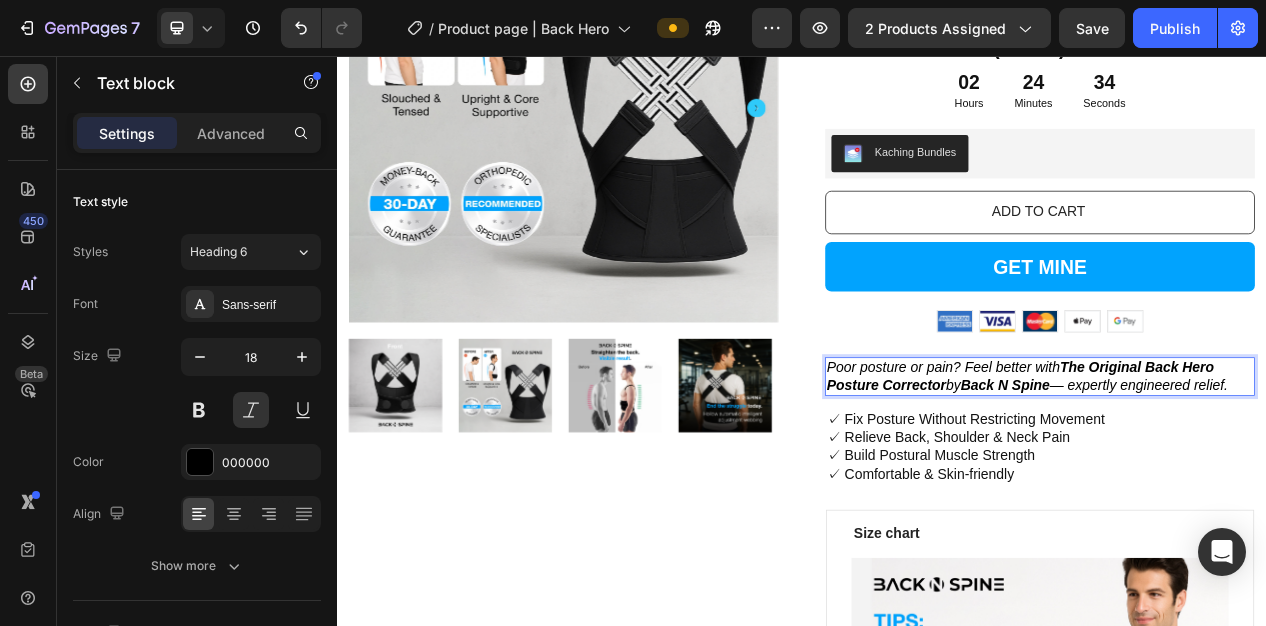 click on "The Original Back Hero Posture Corrector" at bounding box center [1219, 469] 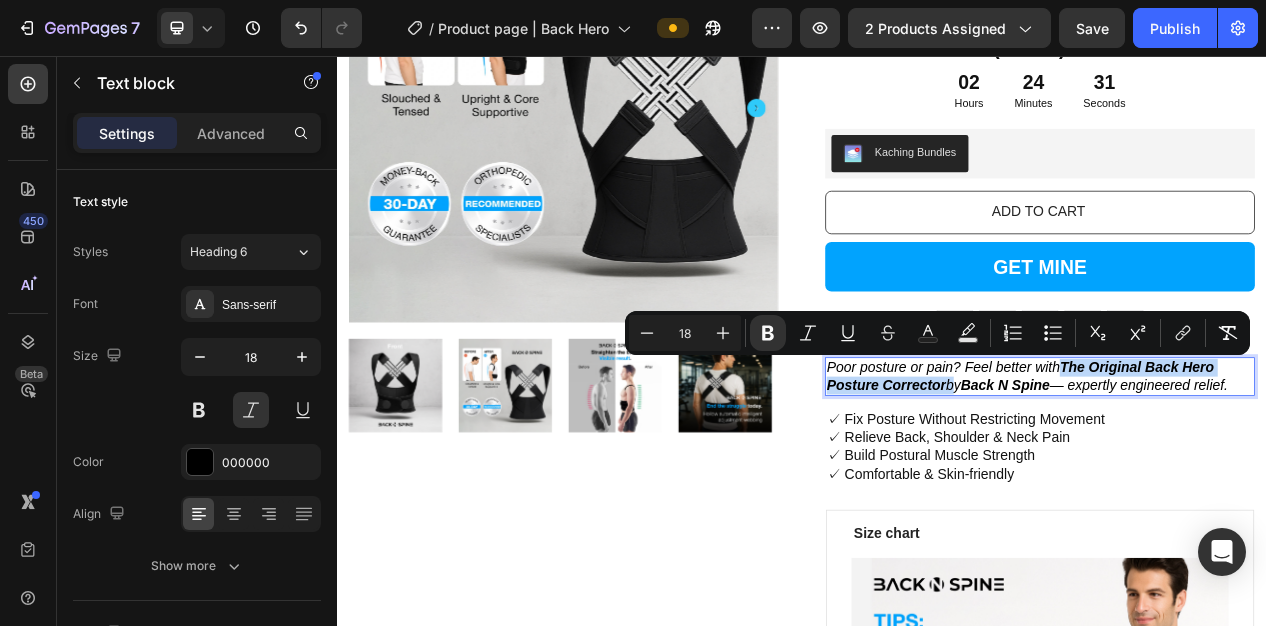 drag, startPoint x: 1270, startPoint y: 451, endPoint x: 1113, endPoint y: 483, distance: 160.22797 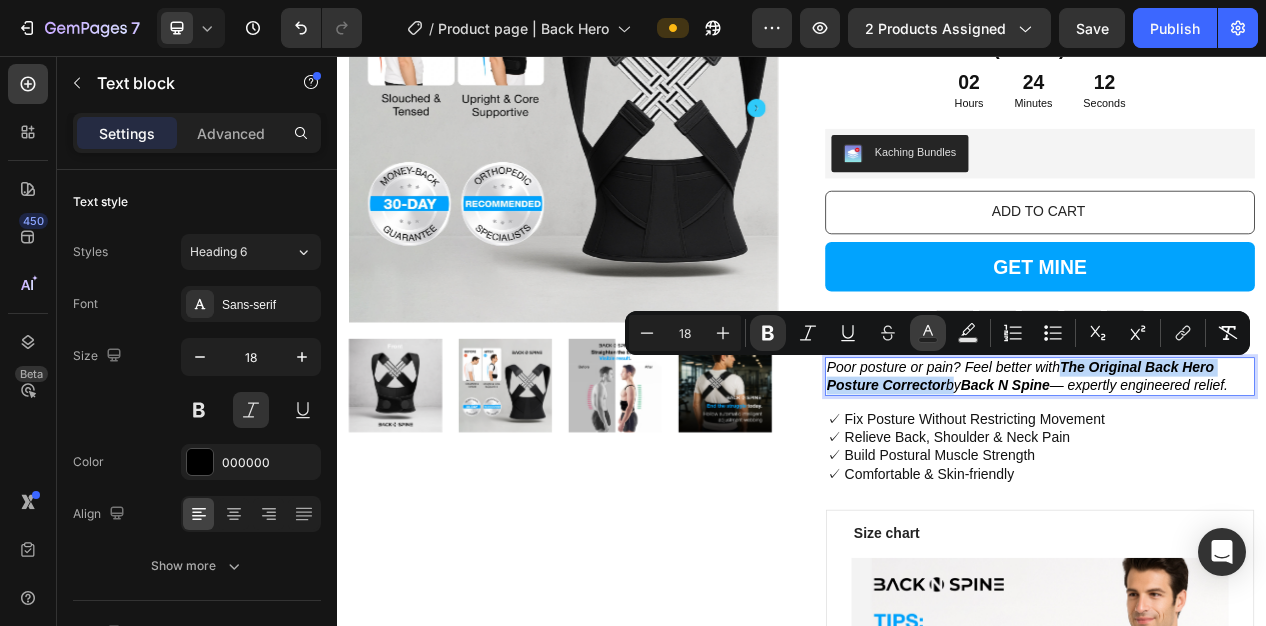 copy on "The Original Back Hero Posture Corrector" 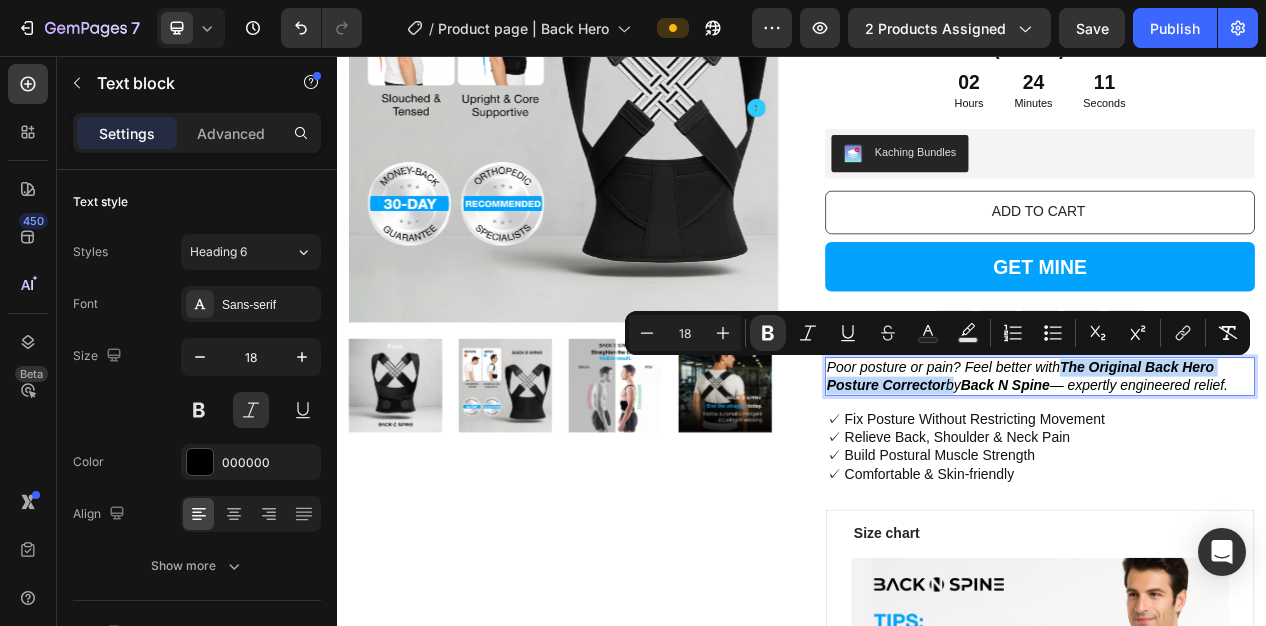 click on "The Original Back Hero Posture Corrector" at bounding box center [1219, 469] 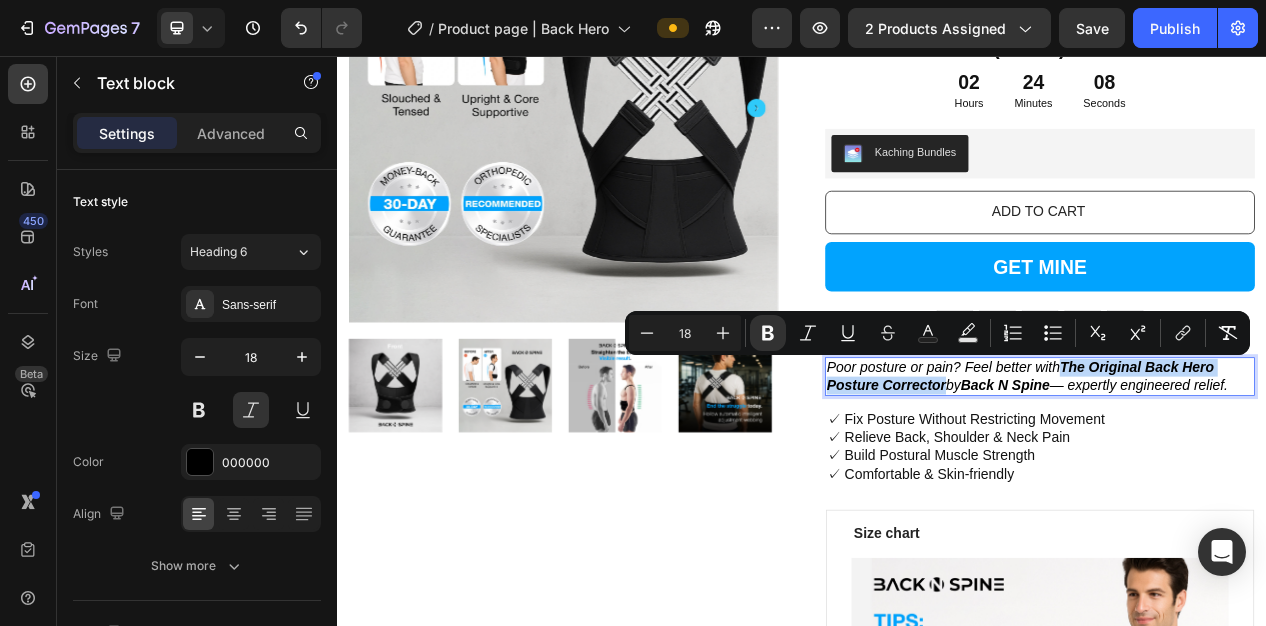 drag, startPoint x: 1267, startPoint y: 450, endPoint x: 1113, endPoint y: 486, distance: 158.15182 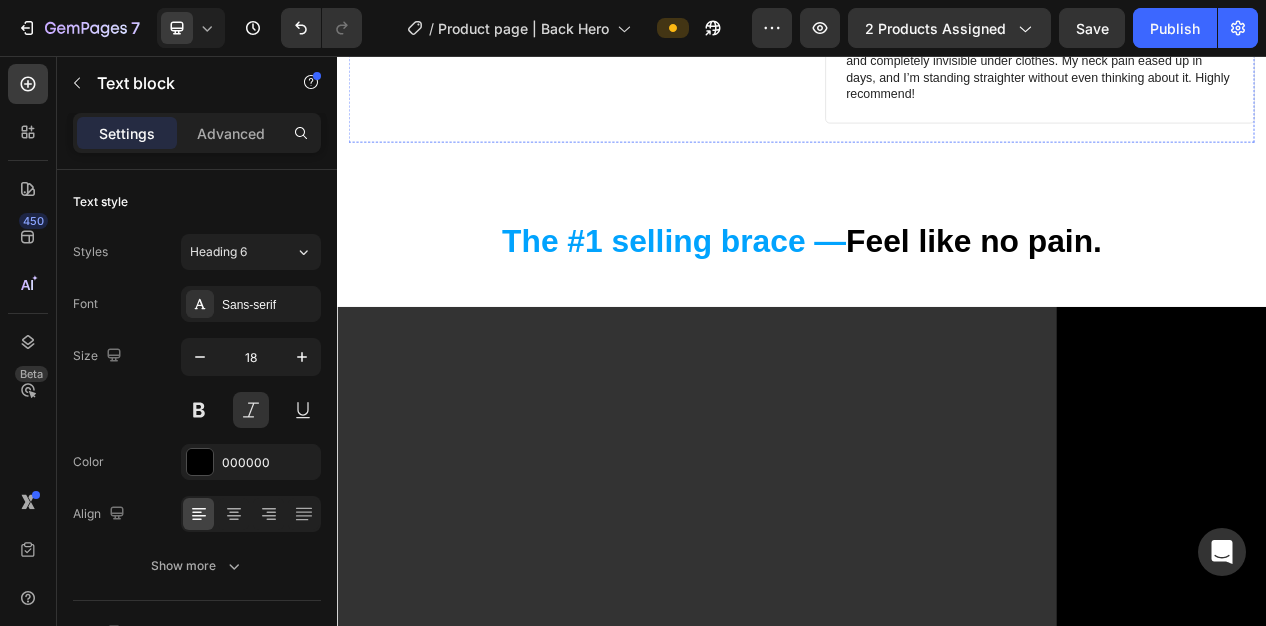 scroll, scrollTop: 1700, scrollLeft: 0, axis: vertical 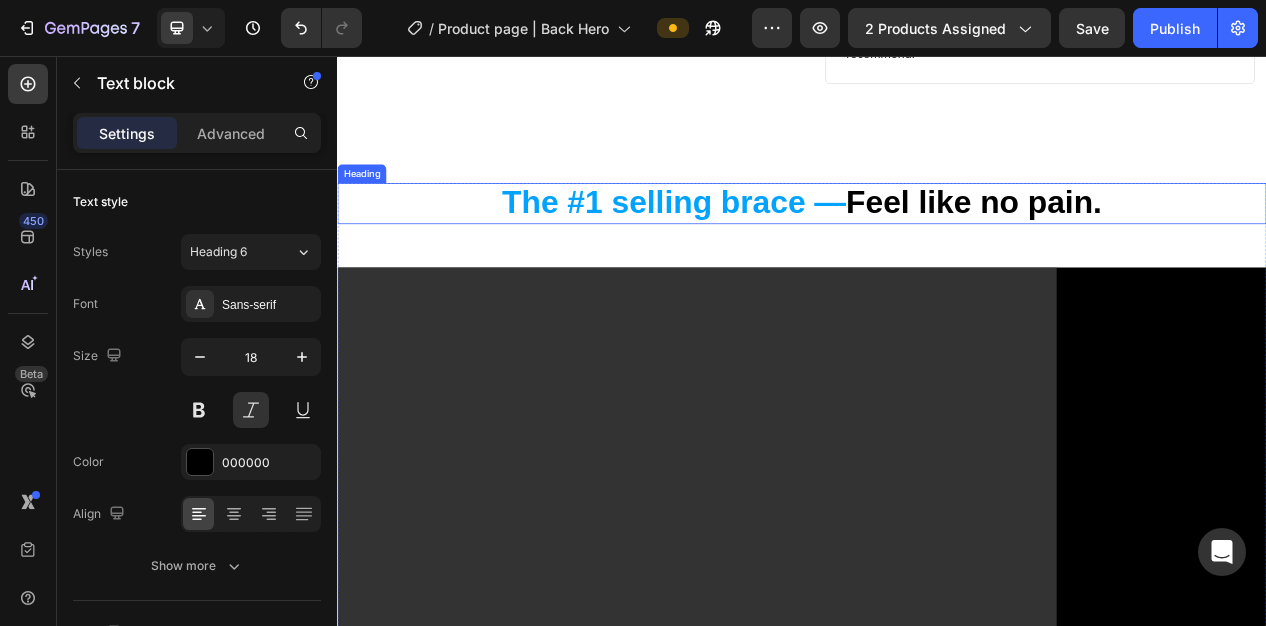 click on "Feel like no pain." at bounding box center (1159, 244) 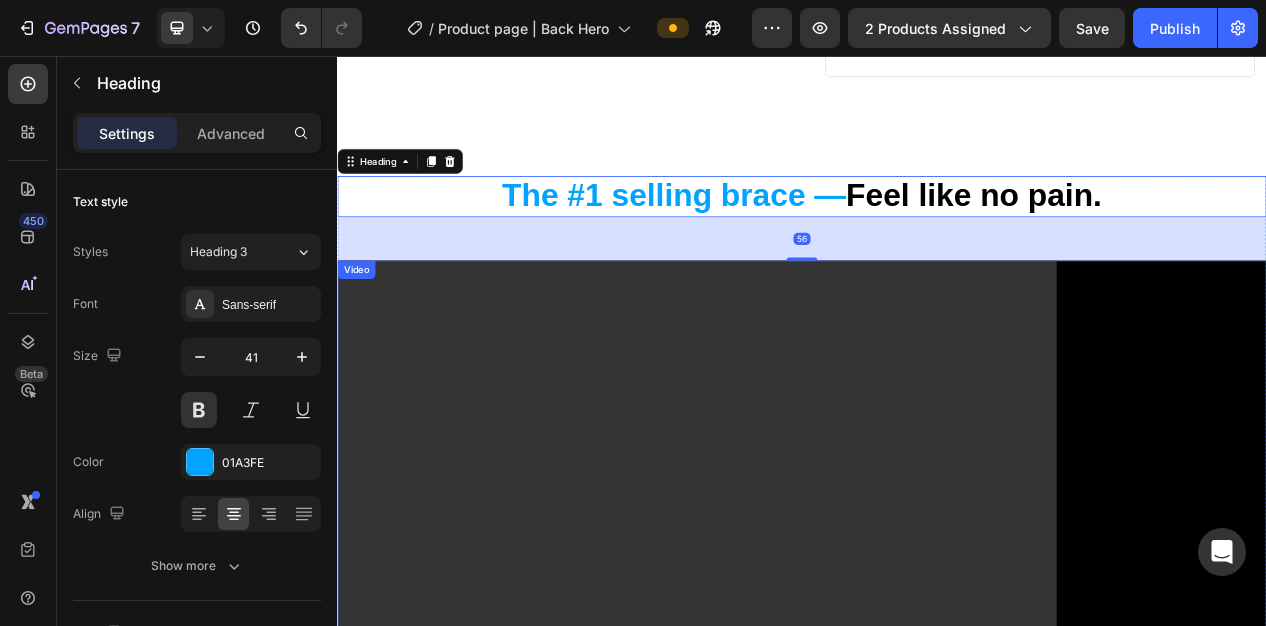 scroll, scrollTop: 1700, scrollLeft: 0, axis: vertical 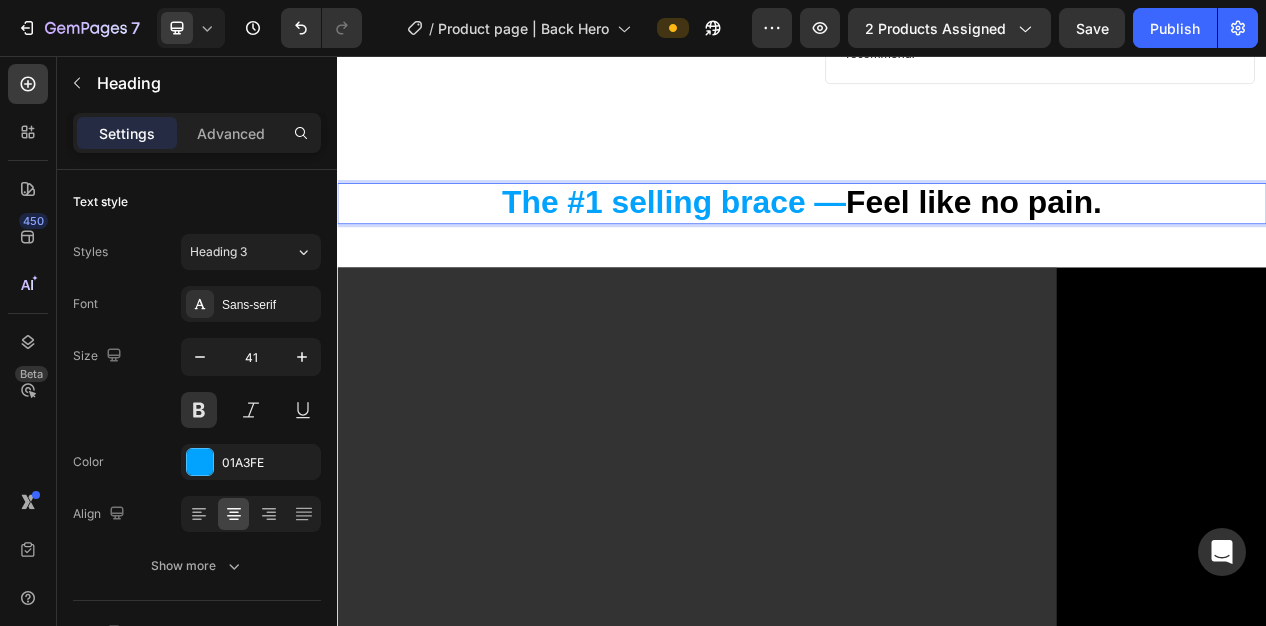click on "The #1 selling brace —  Feel like no pain." at bounding box center (937, 244) 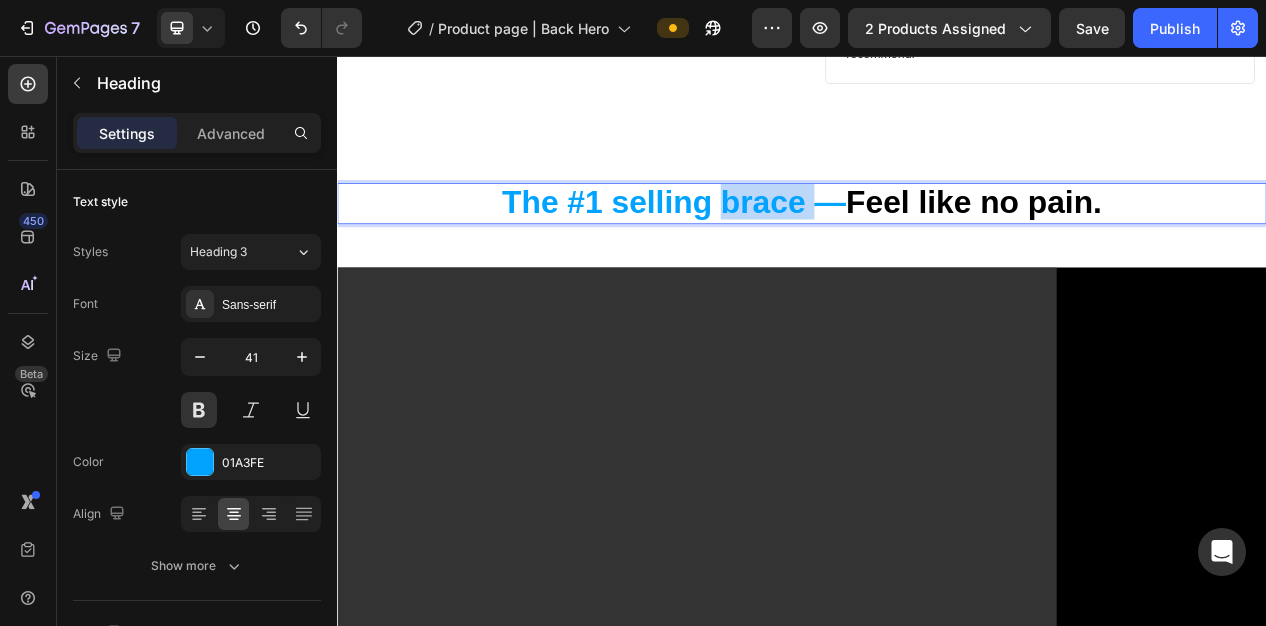 click on "The #1 selling brace —  Feel like no pain." at bounding box center (937, 244) 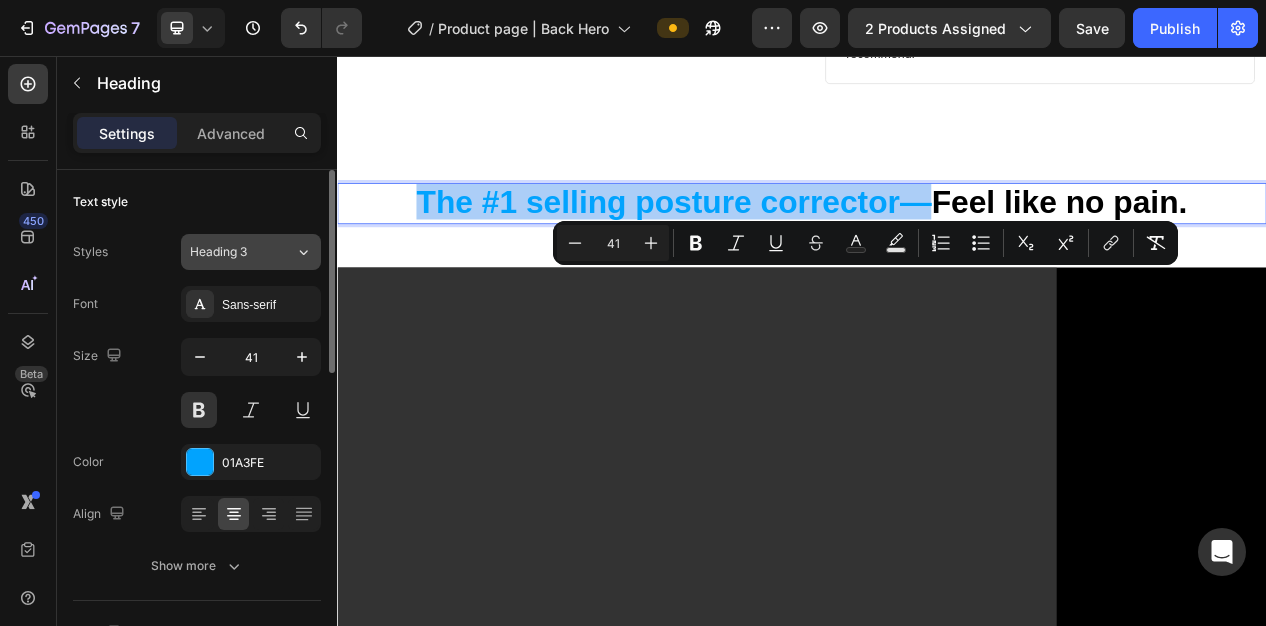 click on "Heading 3" at bounding box center [230, 252] 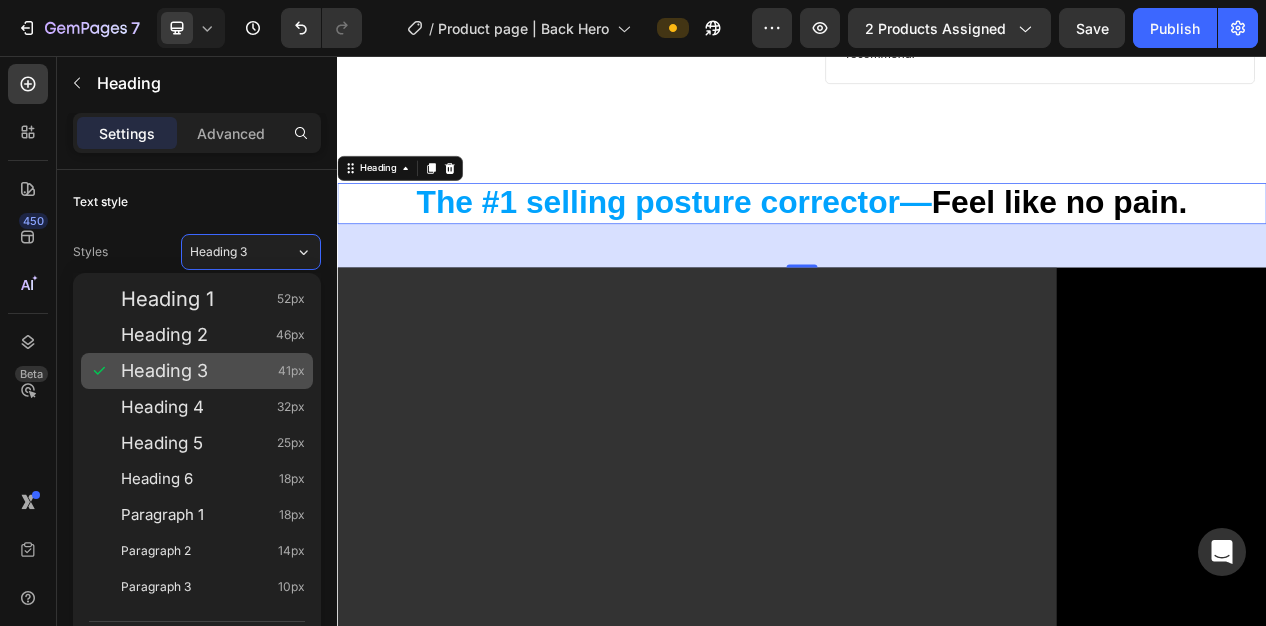 click on "Heading 3 41px" at bounding box center (213, 371) 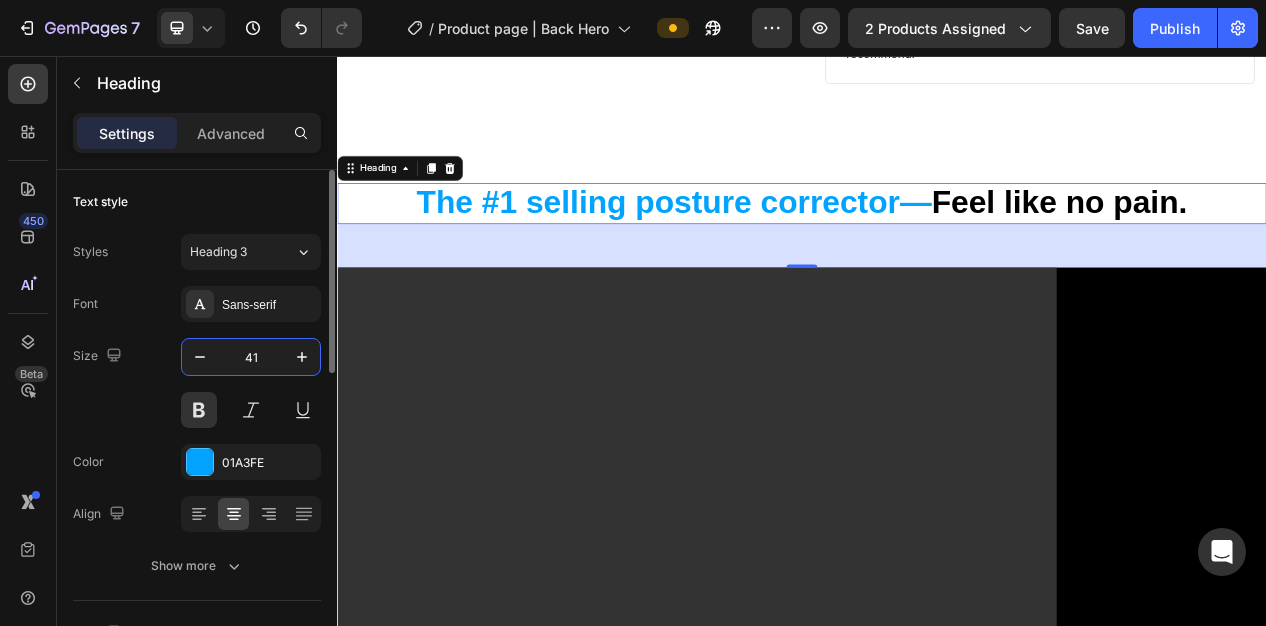 click on "41" at bounding box center (251, 357) 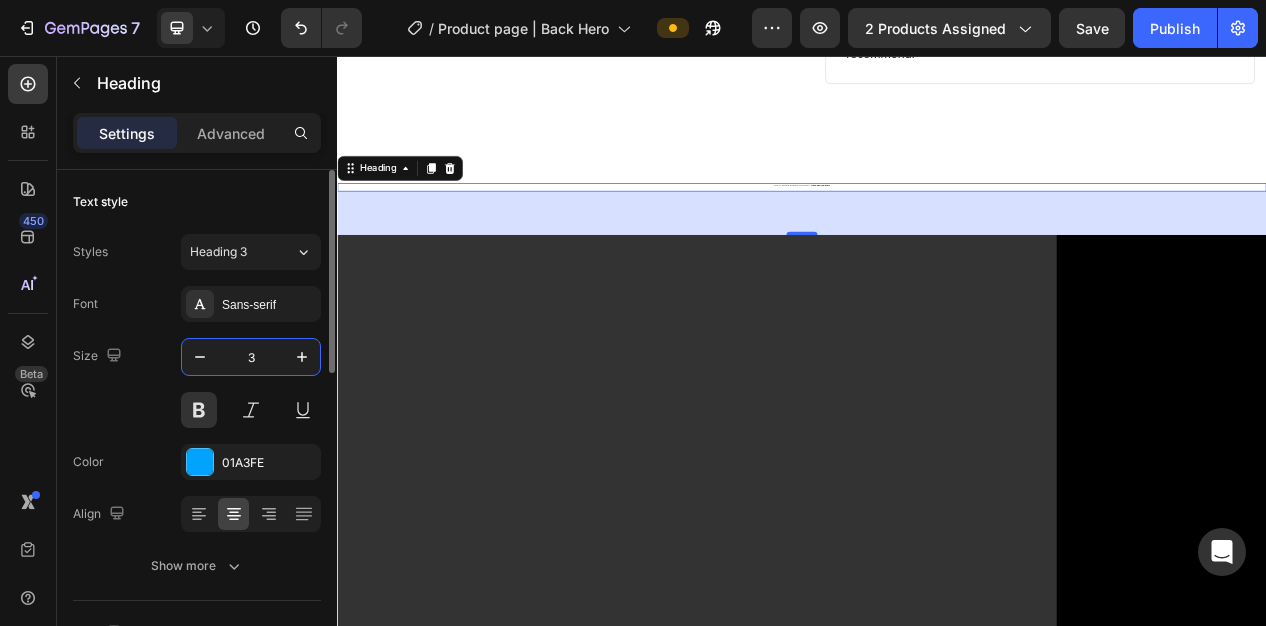 type on "35" 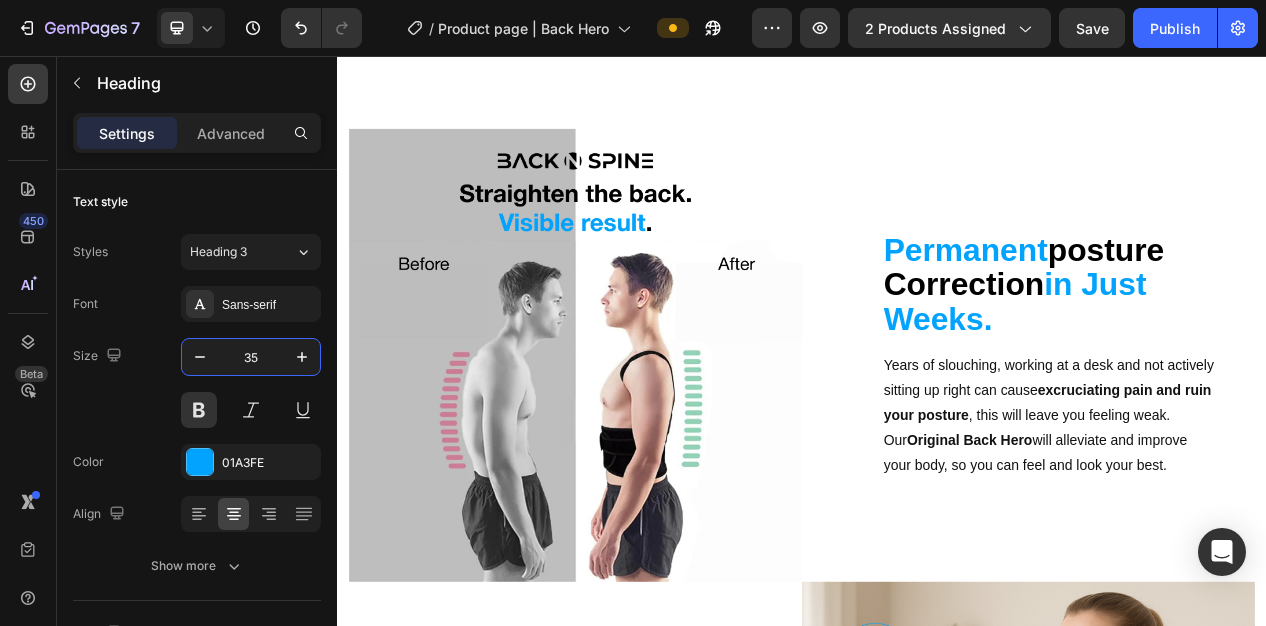 scroll, scrollTop: 3500, scrollLeft: 0, axis: vertical 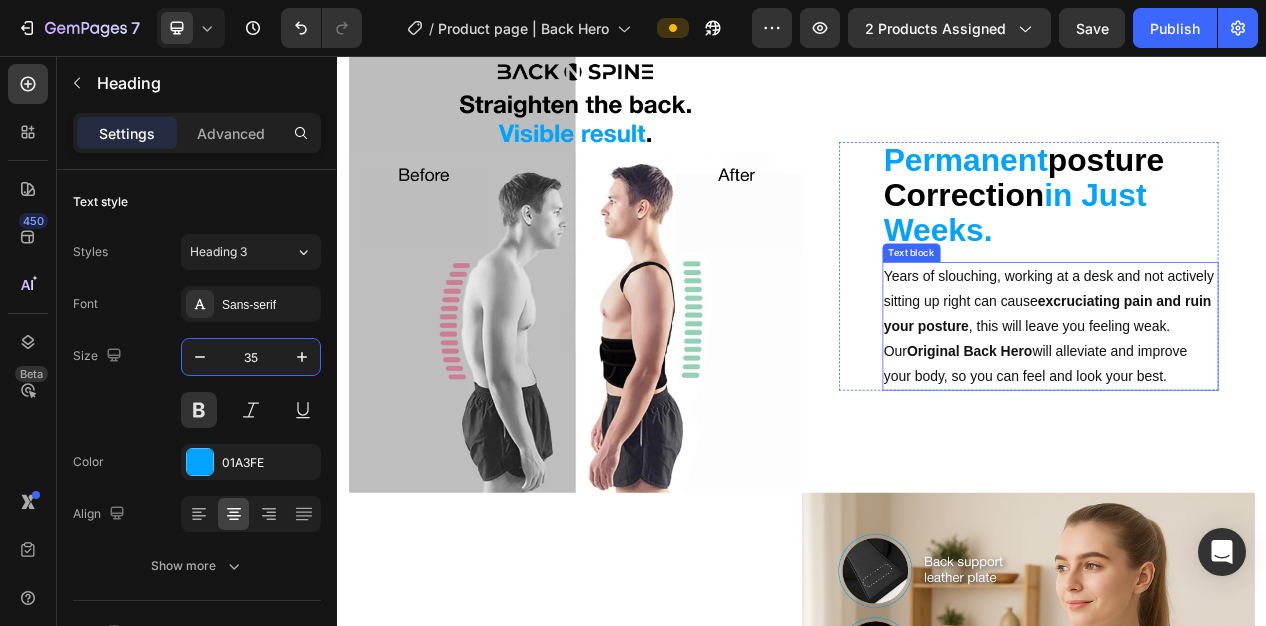 click on "Years of slouching, working at a desk and not actively sitting up right can cause  excruciating pain and ruin your posture , this will leave you feeling weak." at bounding box center (1258, 372) 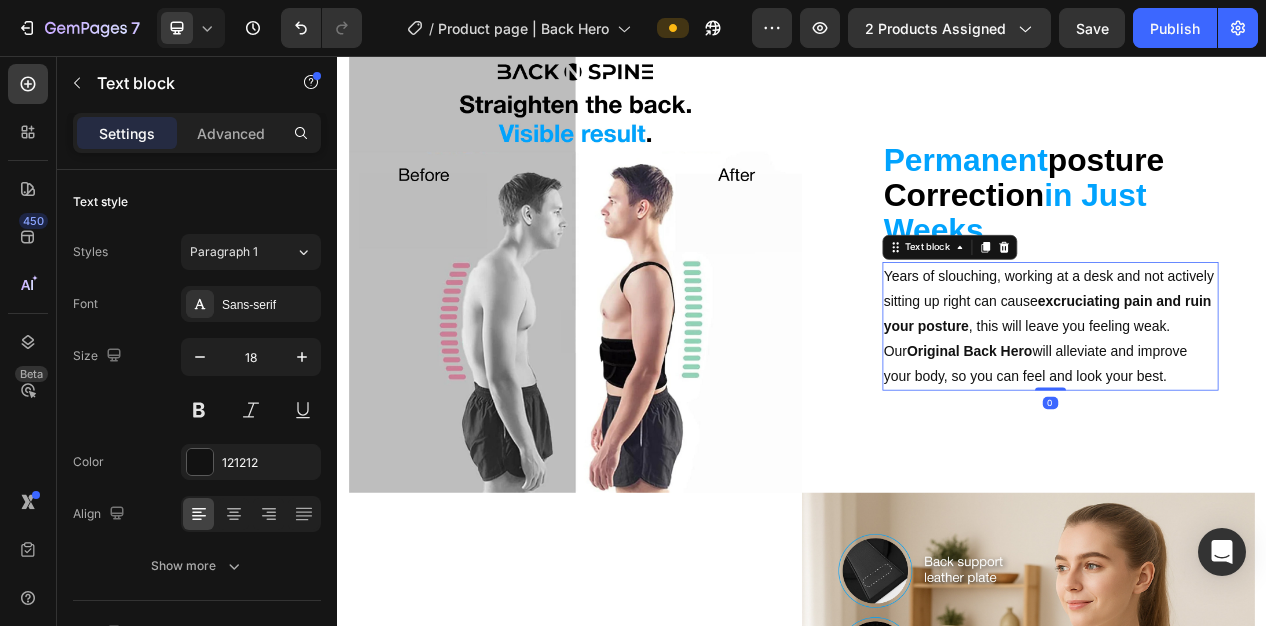 click on "Original Back Hero" at bounding box center (1154, 437) 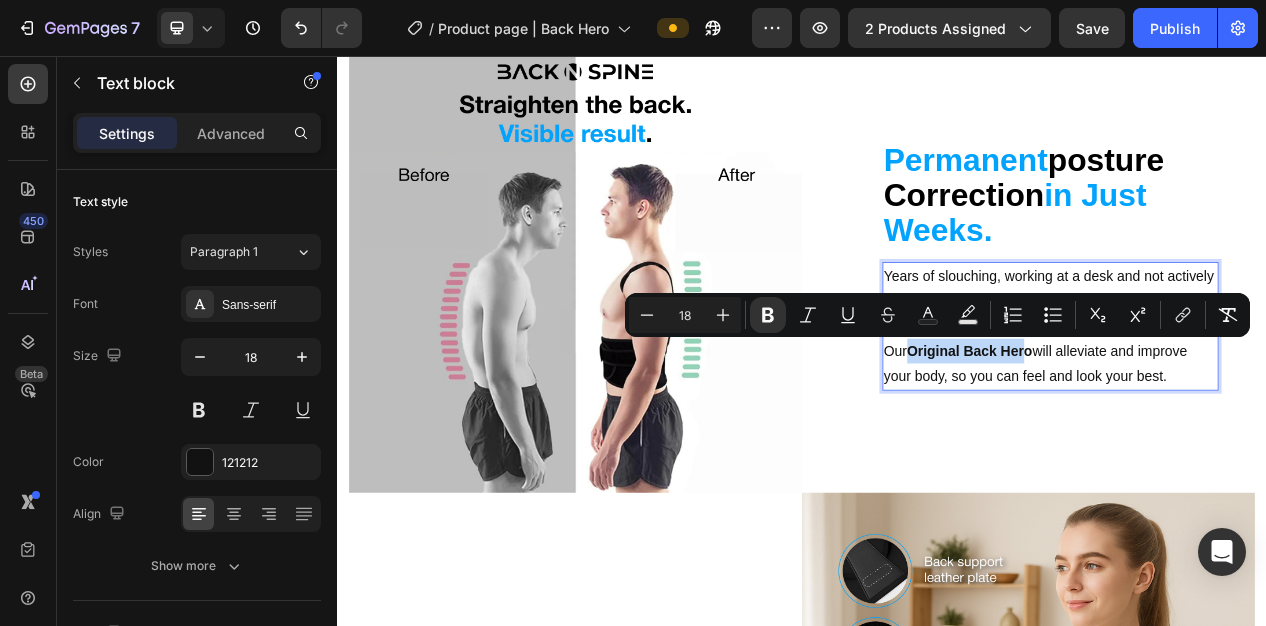 drag, startPoint x: 1070, startPoint y: 427, endPoint x: 1220, endPoint y: 437, distance: 150.33296 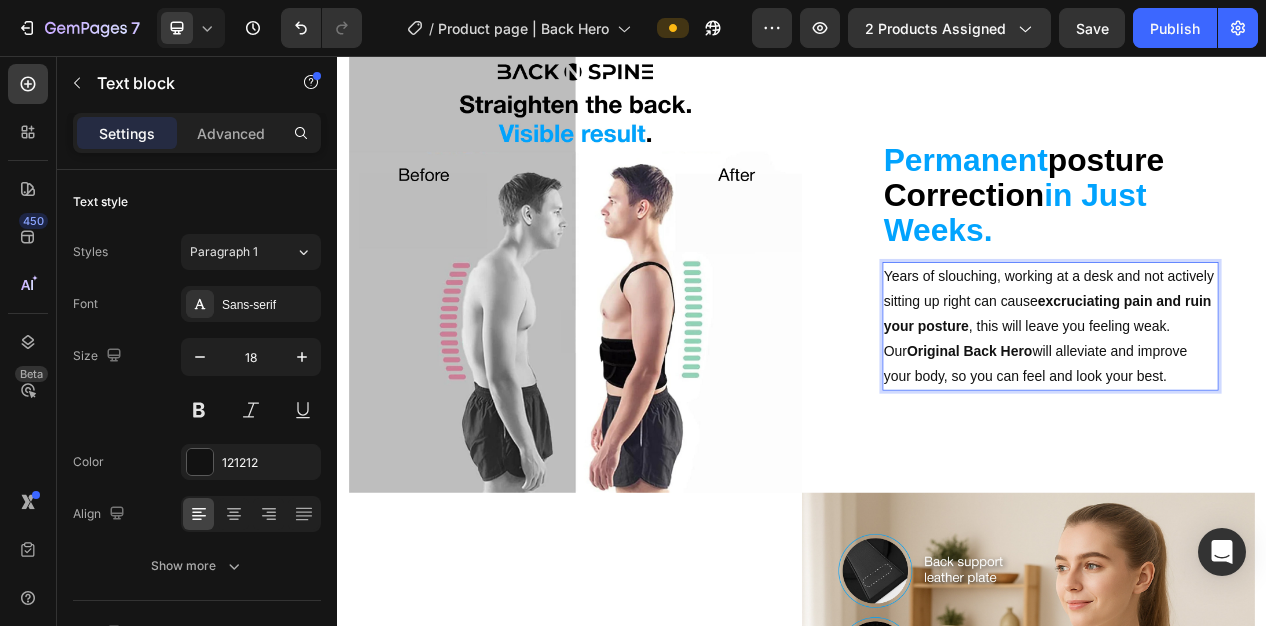 click on "Original Back Hero" at bounding box center (1154, 437) 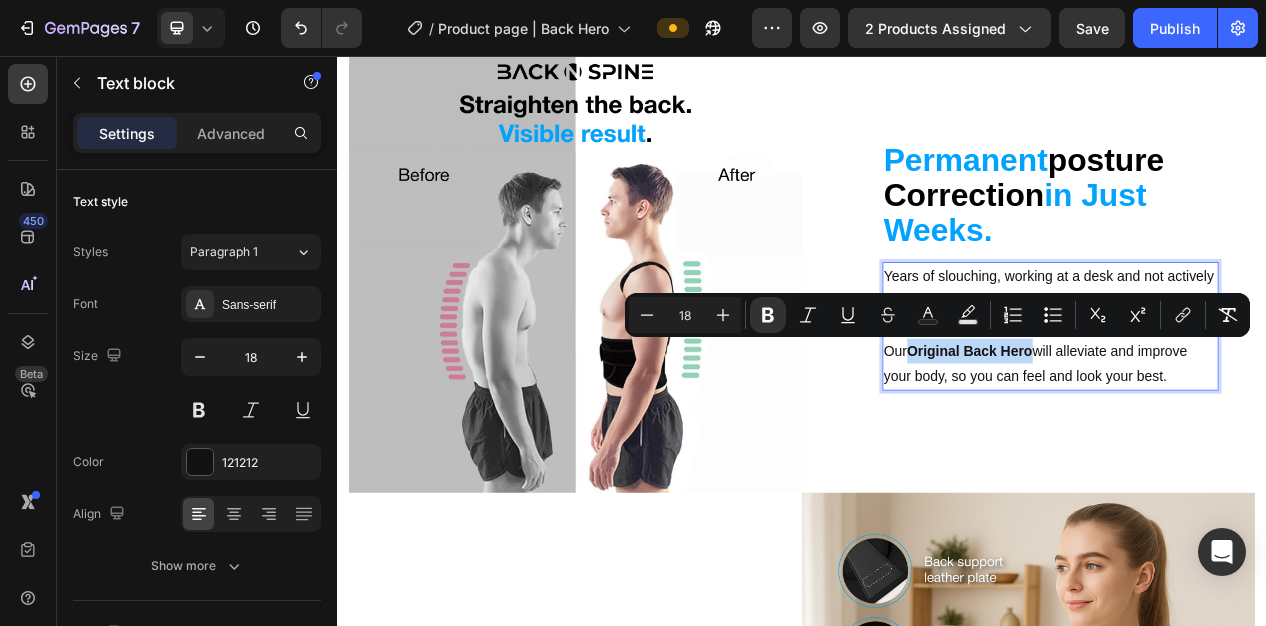 drag, startPoint x: 1226, startPoint y: 435, endPoint x: 1070, endPoint y: 427, distance: 156.20499 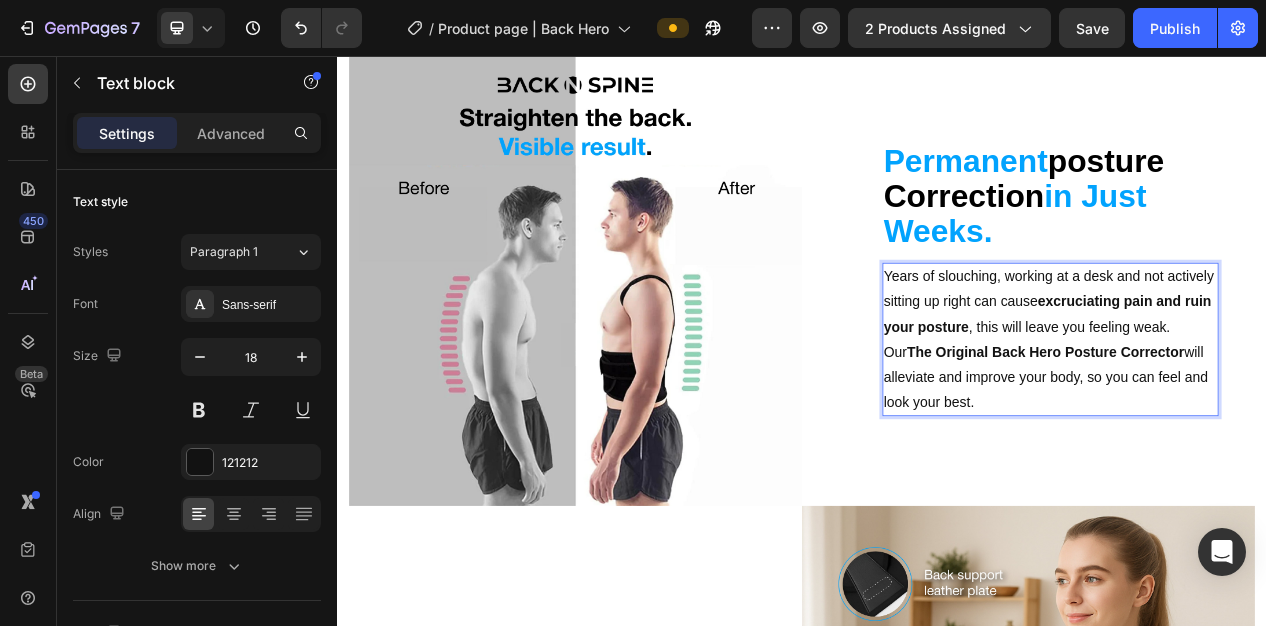 click on "The Original Back Hero Posture Corrector" at bounding box center (1252, 438) 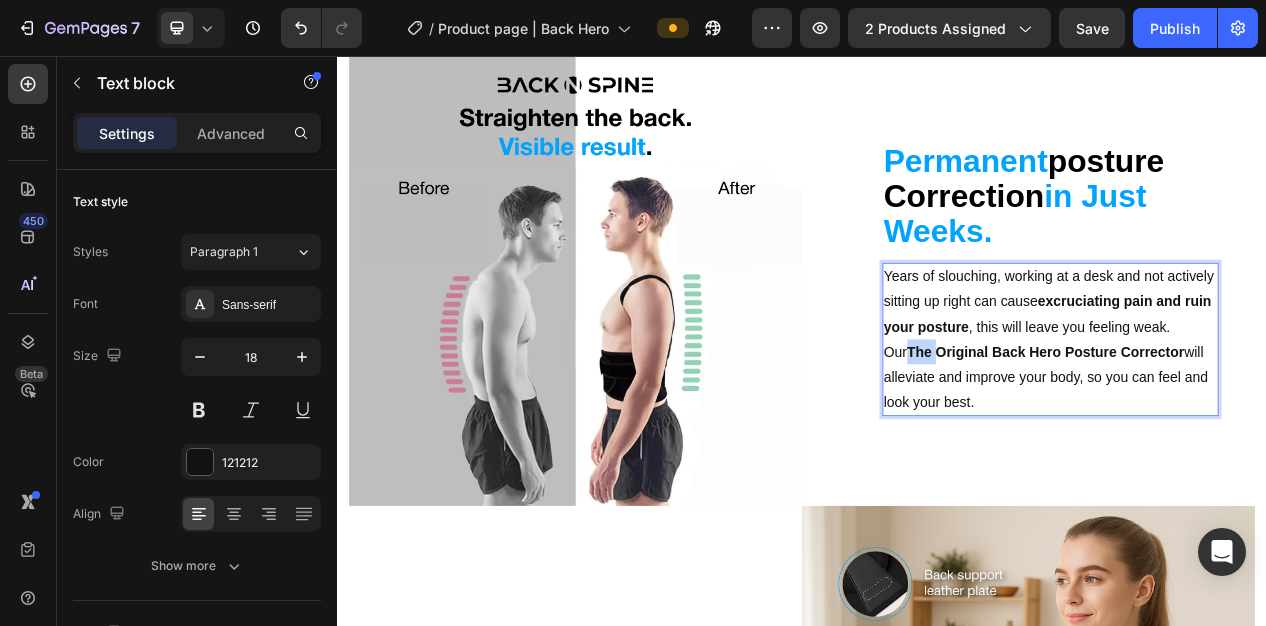 click on "The Original Back Hero Posture Corrector" at bounding box center (1252, 438) 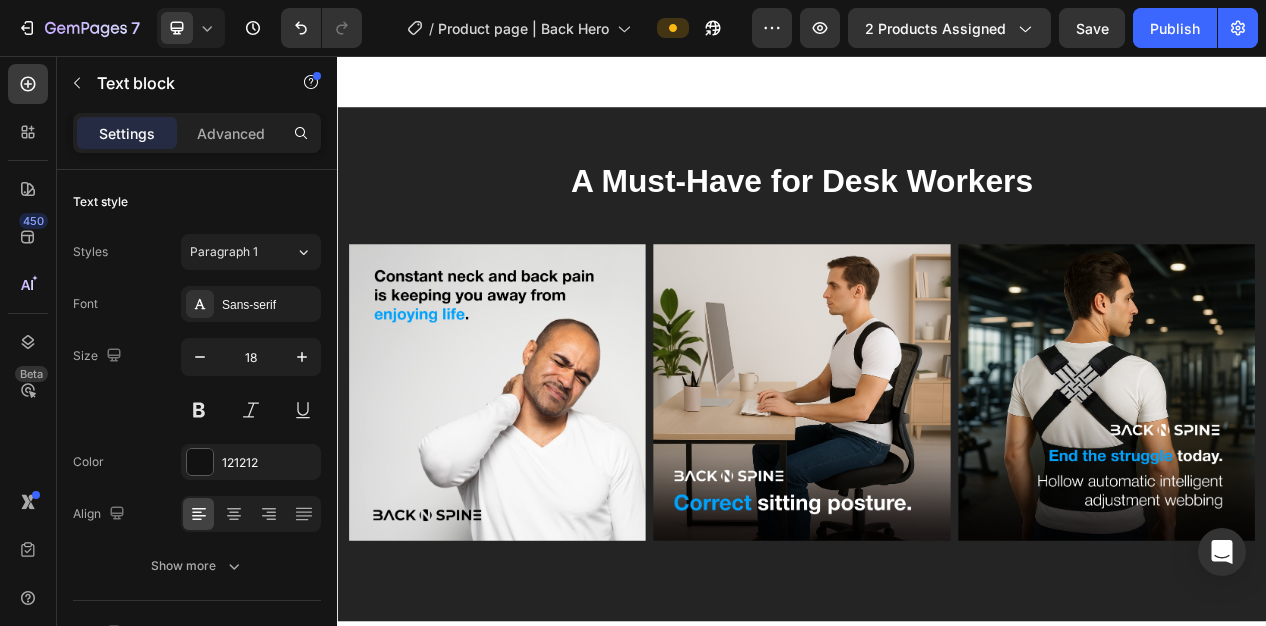scroll, scrollTop: 6083, scrollLeft: 0, axis: vertical 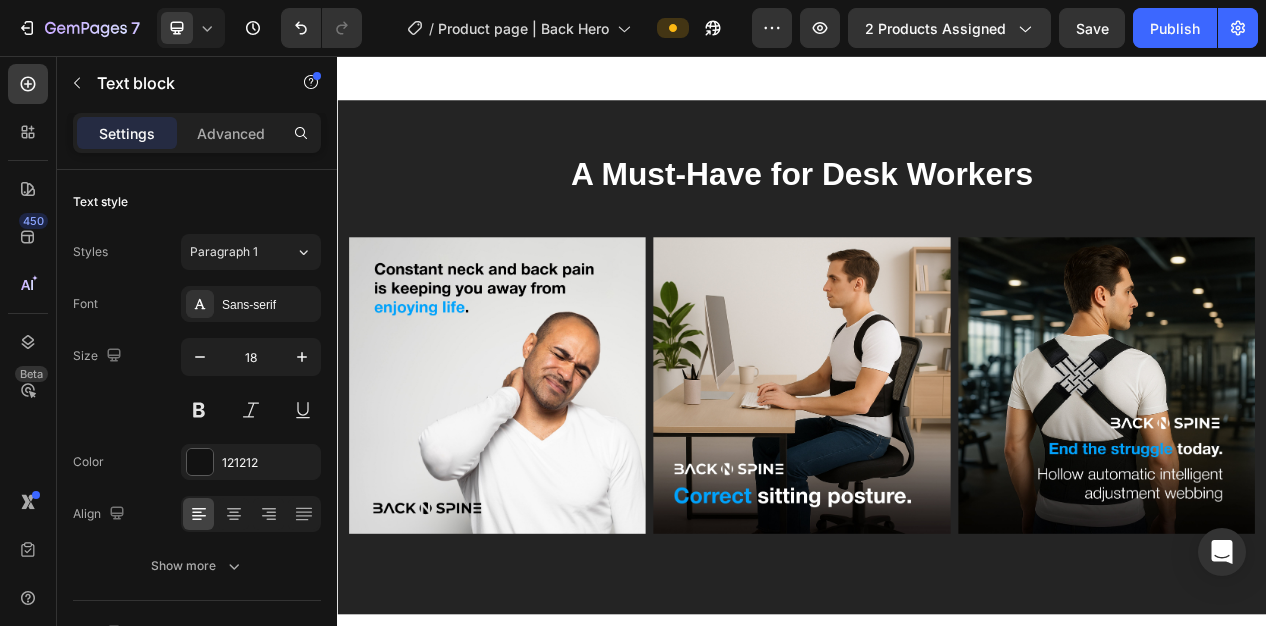 click at bounding box center (937, -75) 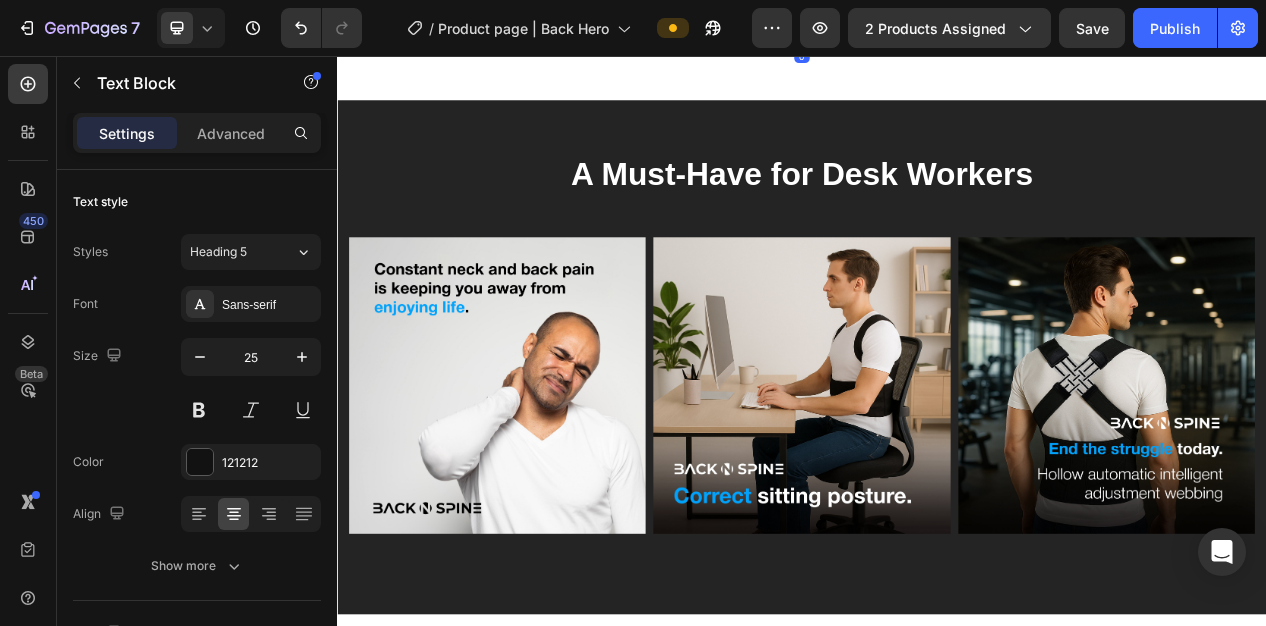 click at bounding box center [937, -75] 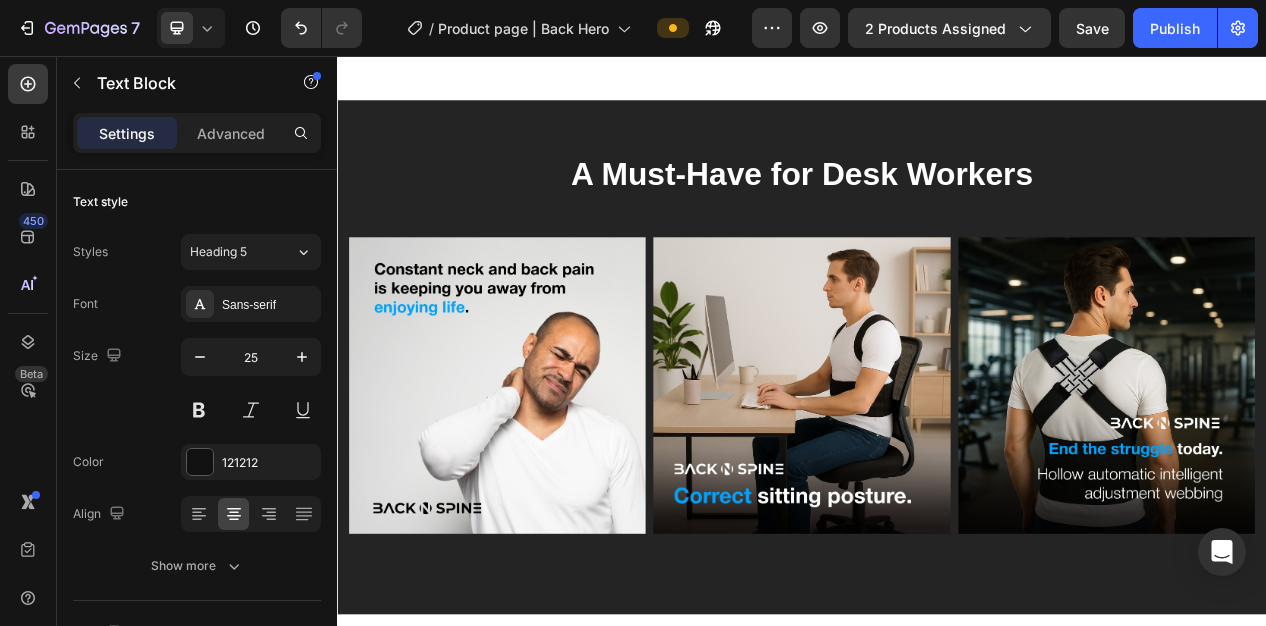 click at bounding box center (937, -75) 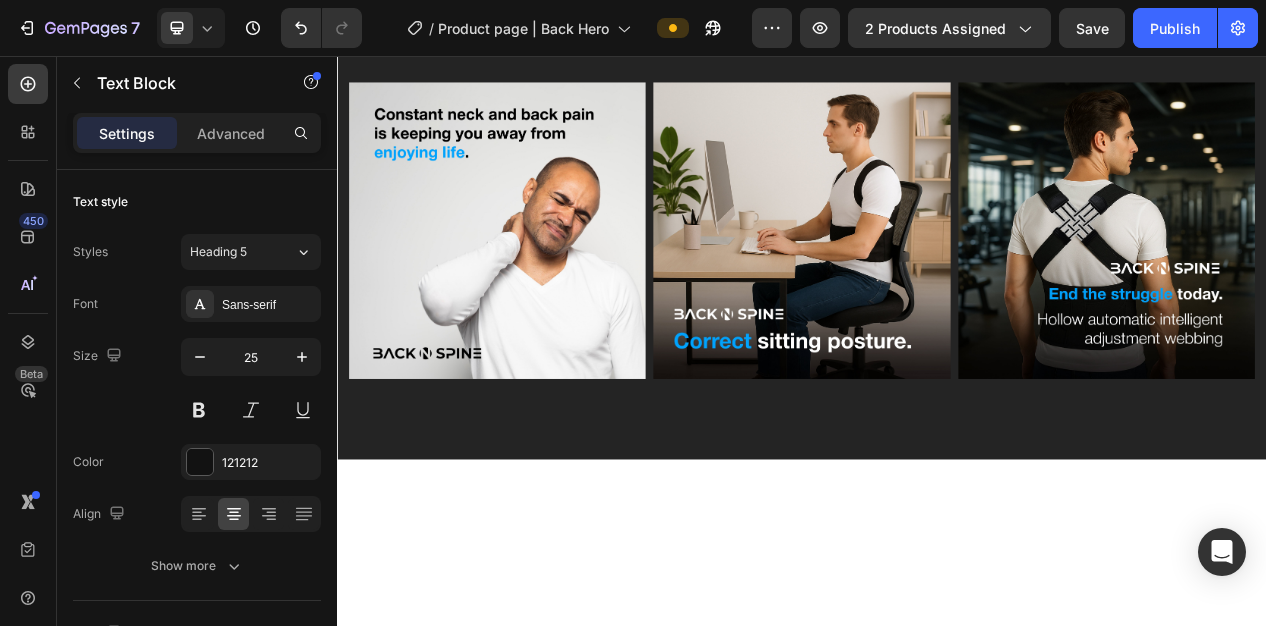scroll, scrollTop: 6083, scrollLeft: 0, axis: vertical 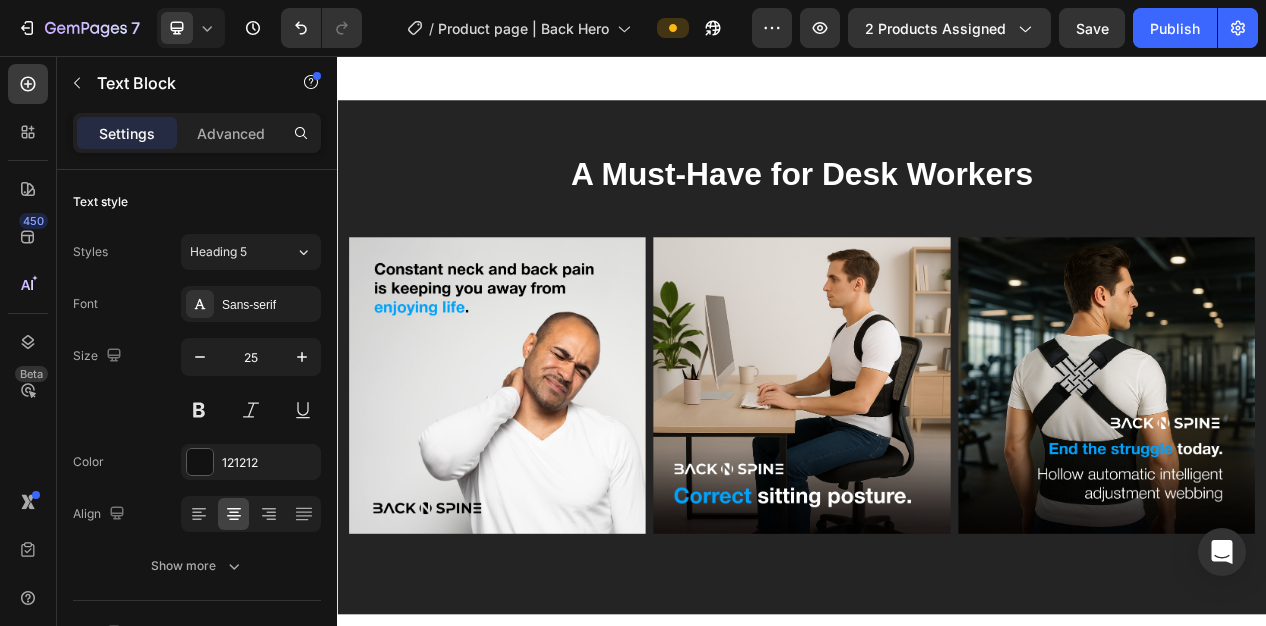 click at bounding box center (937, -75) 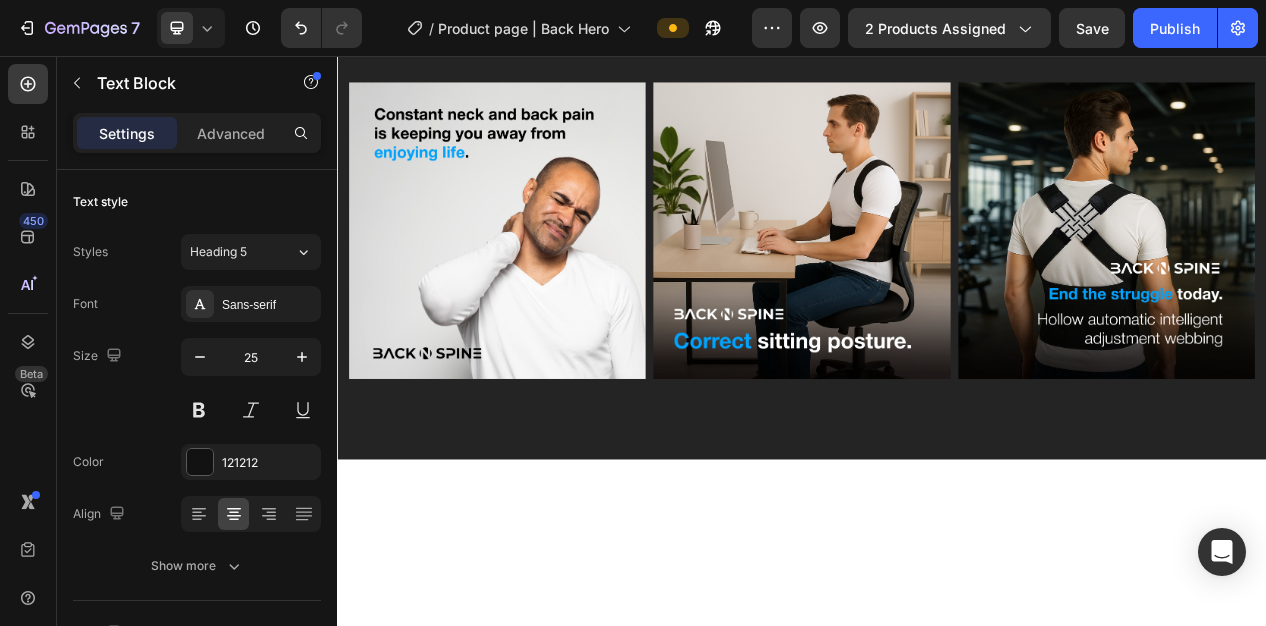 scroll, scrollTop: 6383, scrollLeft: 0, axis: vertical 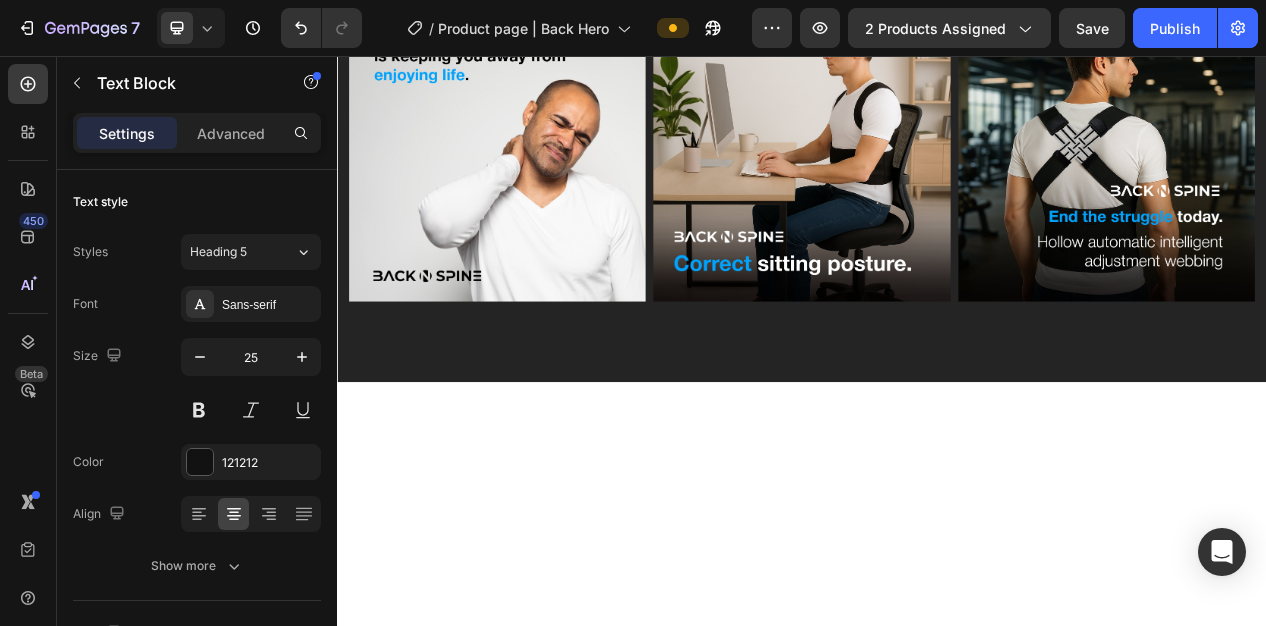 click at bounding box center [937, -310] 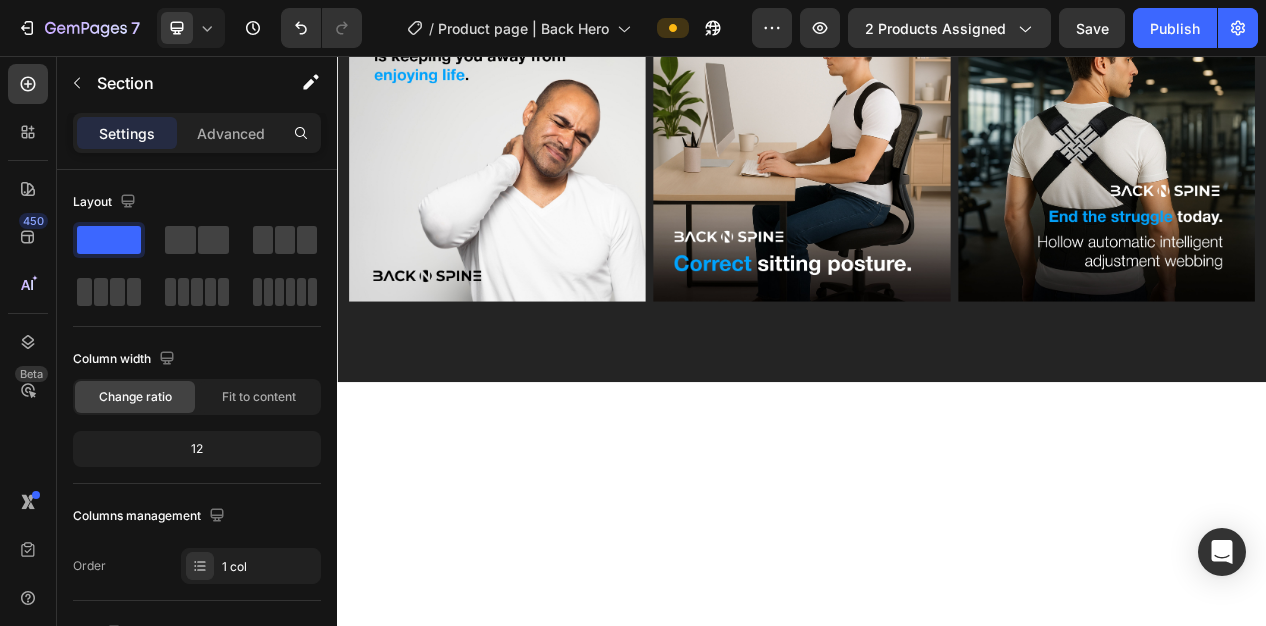 click at bounding box center [937, -310] 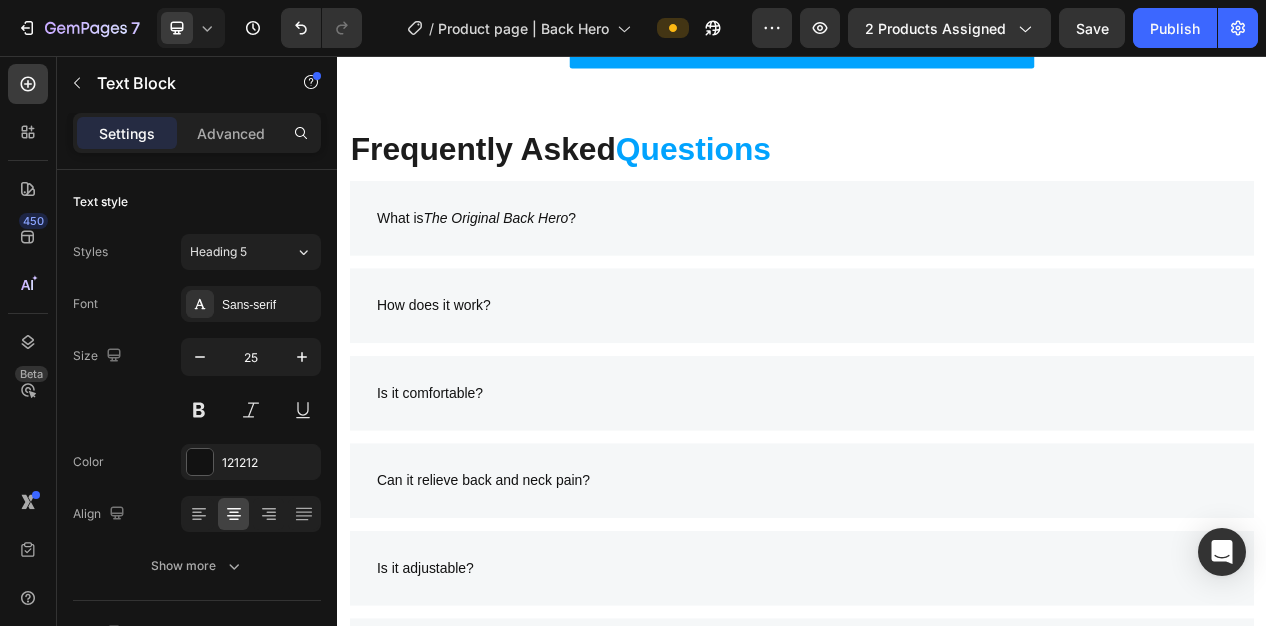 scroll, scrollTop: 8183, scrollLeft: 0, axis: vertical 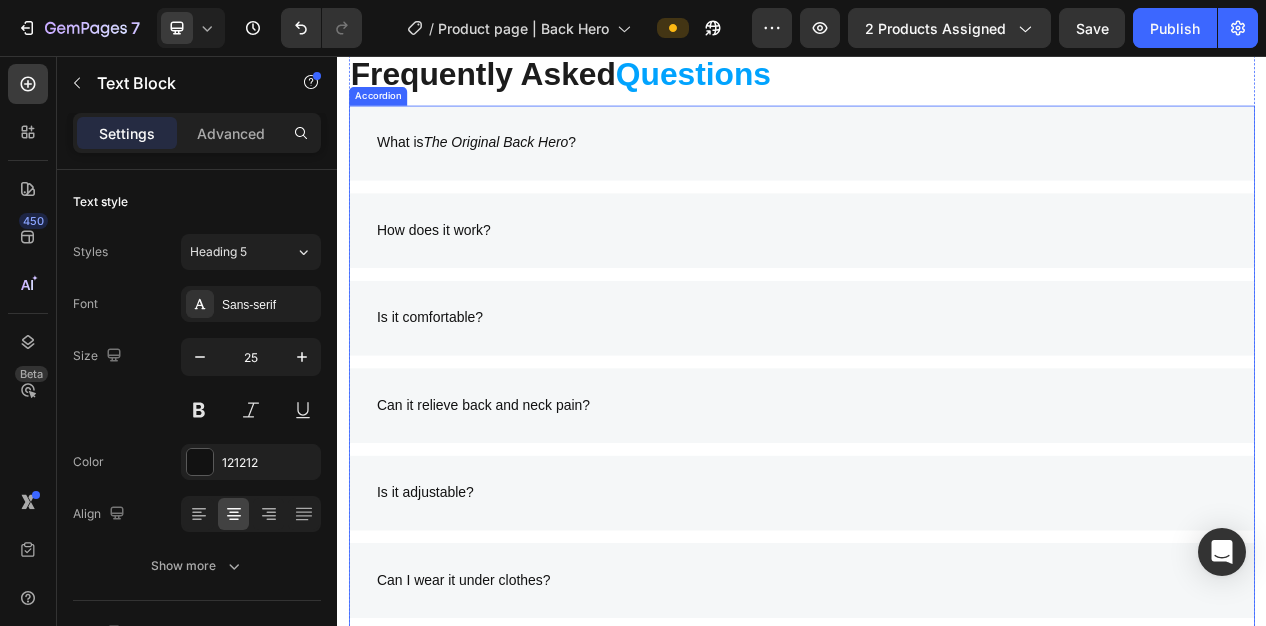click on "What is  The Original Back Hero ?" at bounding box center (937, 168) 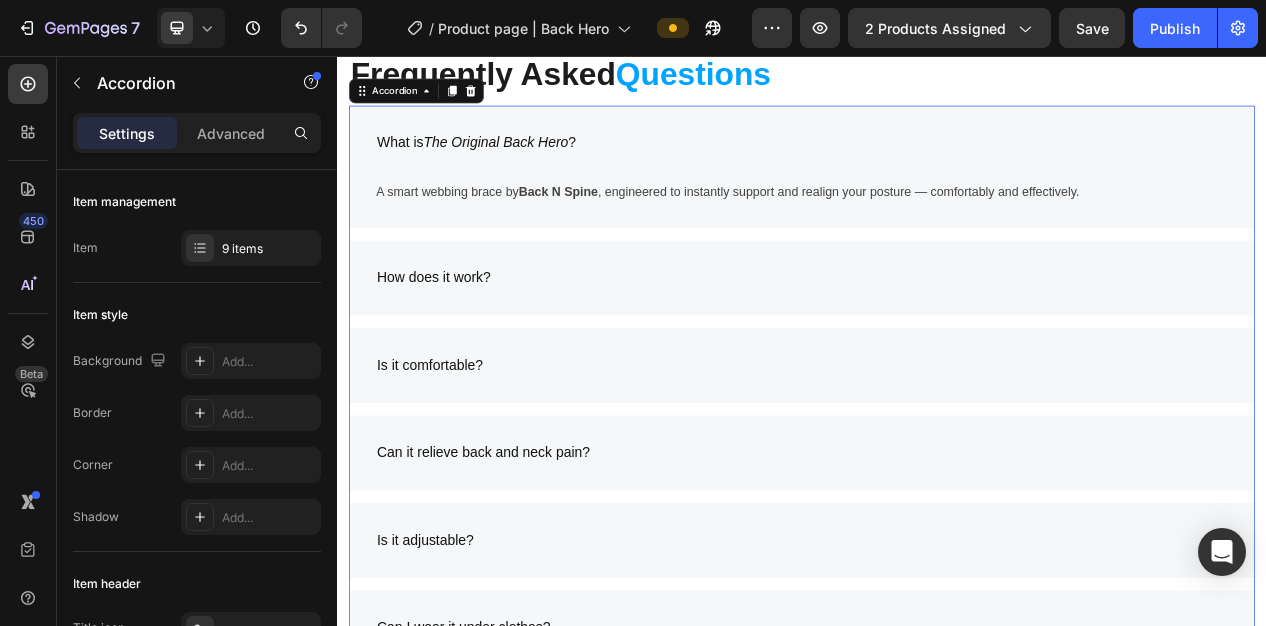 click on "The Original Back Hero" at bounding box center [541, 168] 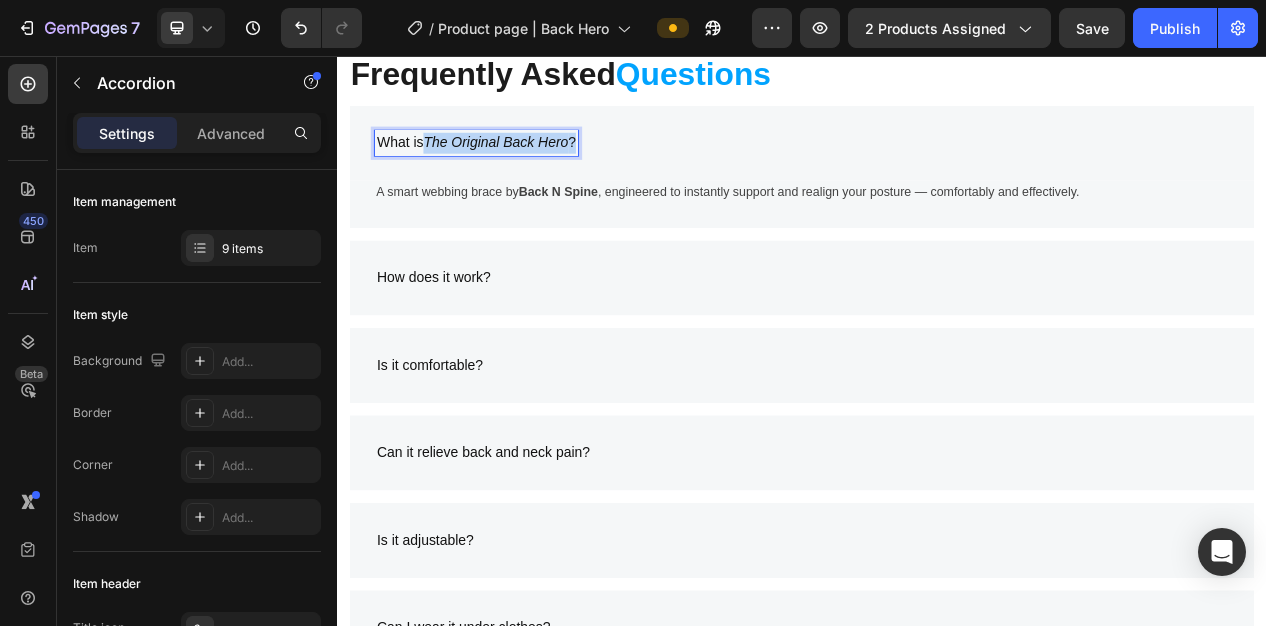 drag, startPoint x: 456, startPoint y: 474, endPoint x: 653, endPoint y: 479, distance: 197.06345 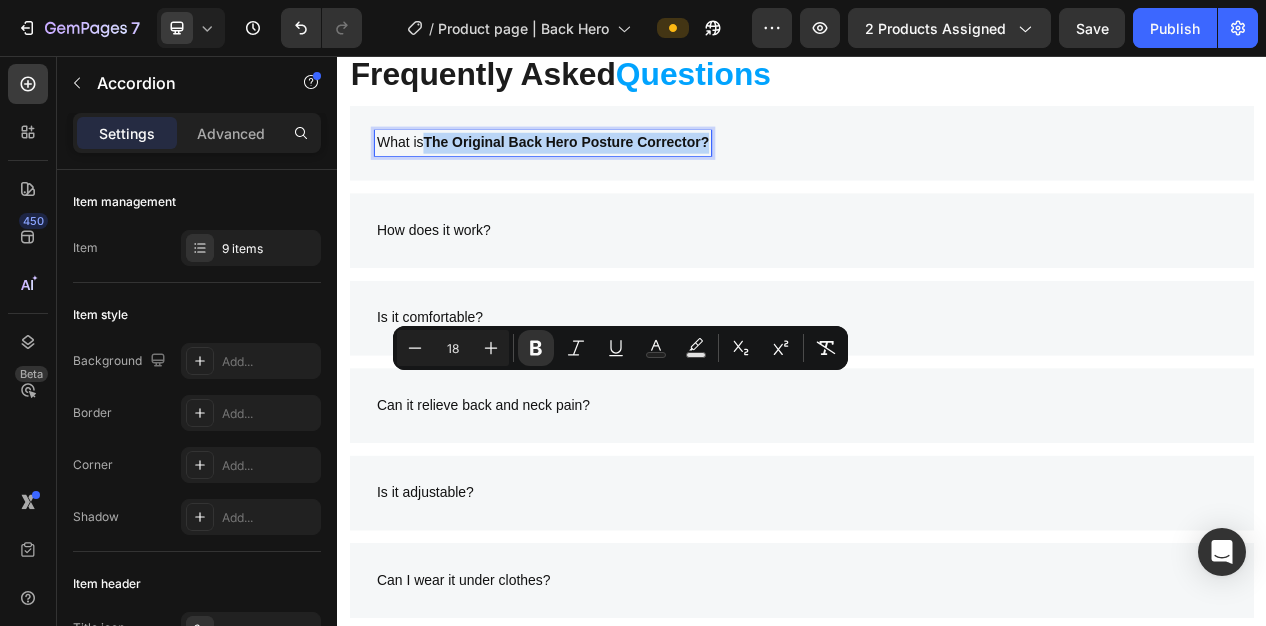 drag, startPoint x: 452, startPoint y: 480, endPoint x: 821, endPoint y: 491, distance: 369.1639 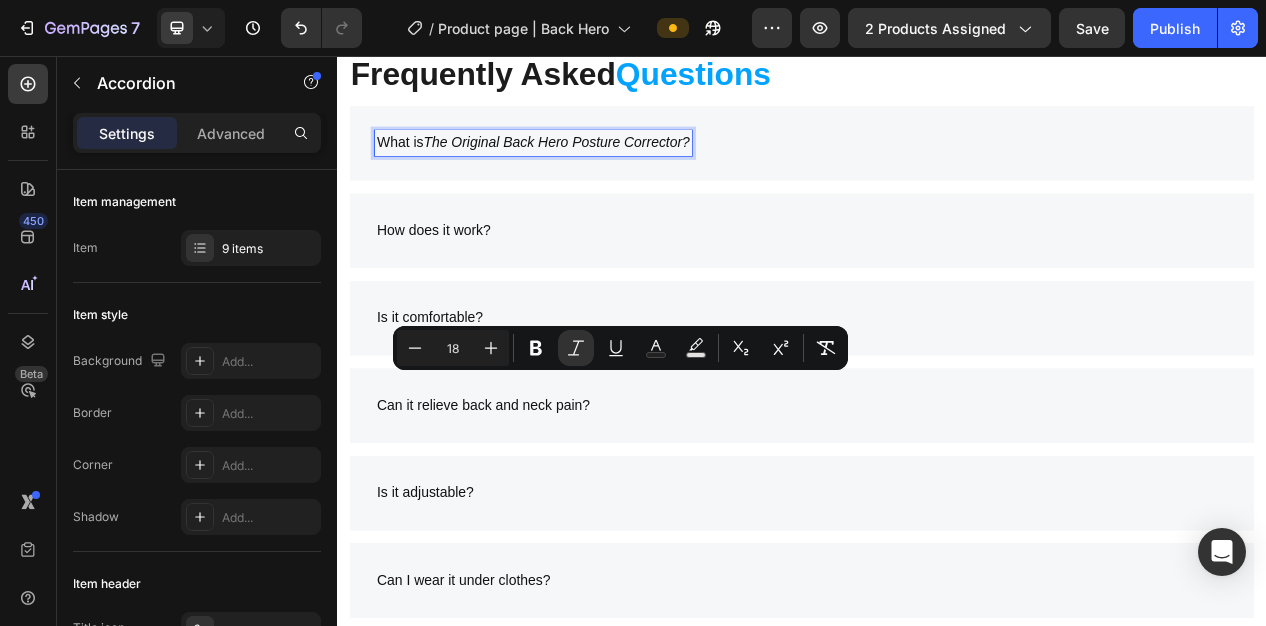 click on "What is  The Original Back Hero Posture Corrector?" at bounding box center [937, 168] 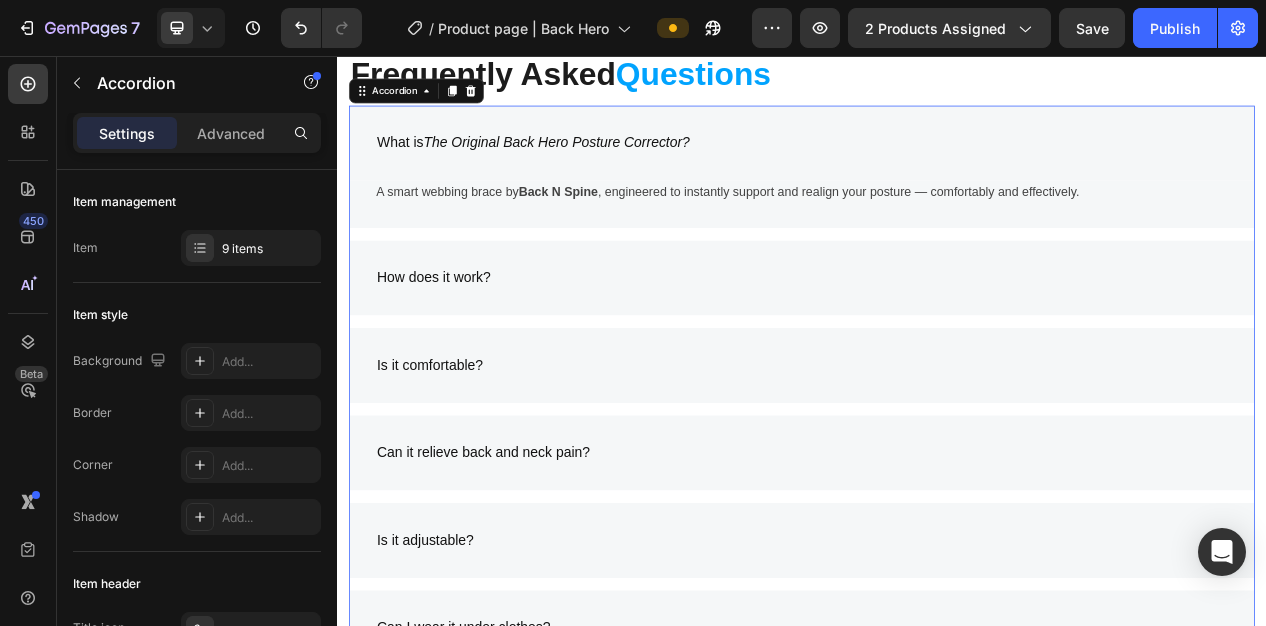 click on "What is  The Original Back Hero Posture Corrector?" at bounding box center [937, 168] 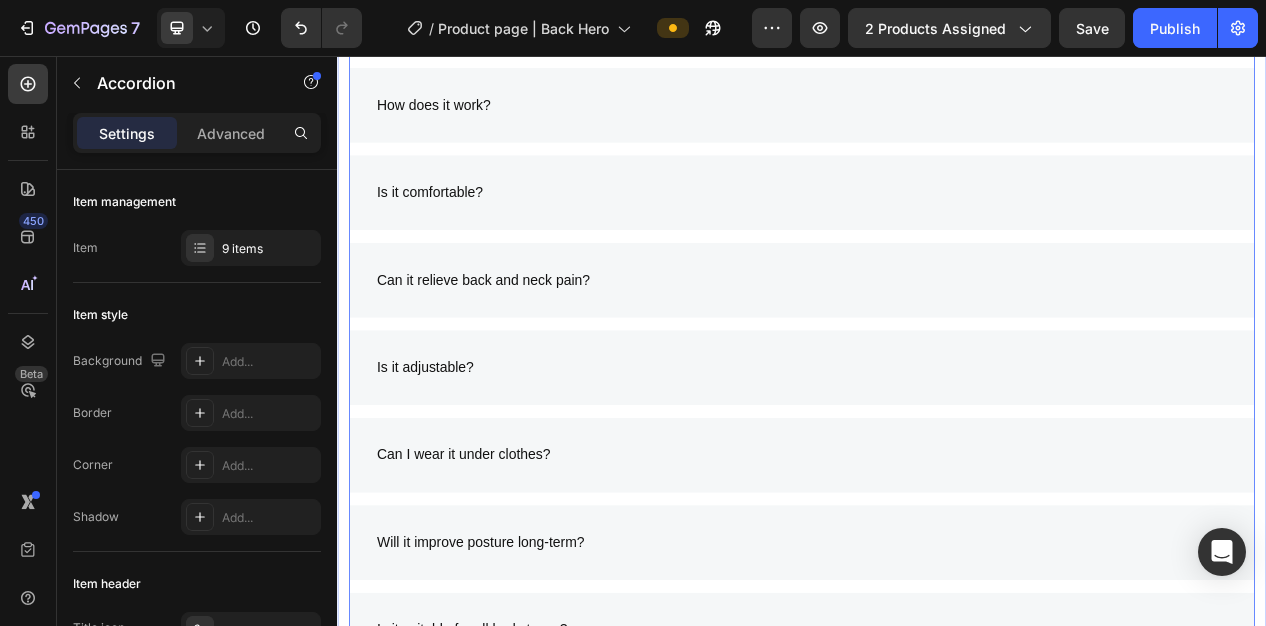 scroll, scrollTop: 8283, scrollLeft: 0, axis: vertical 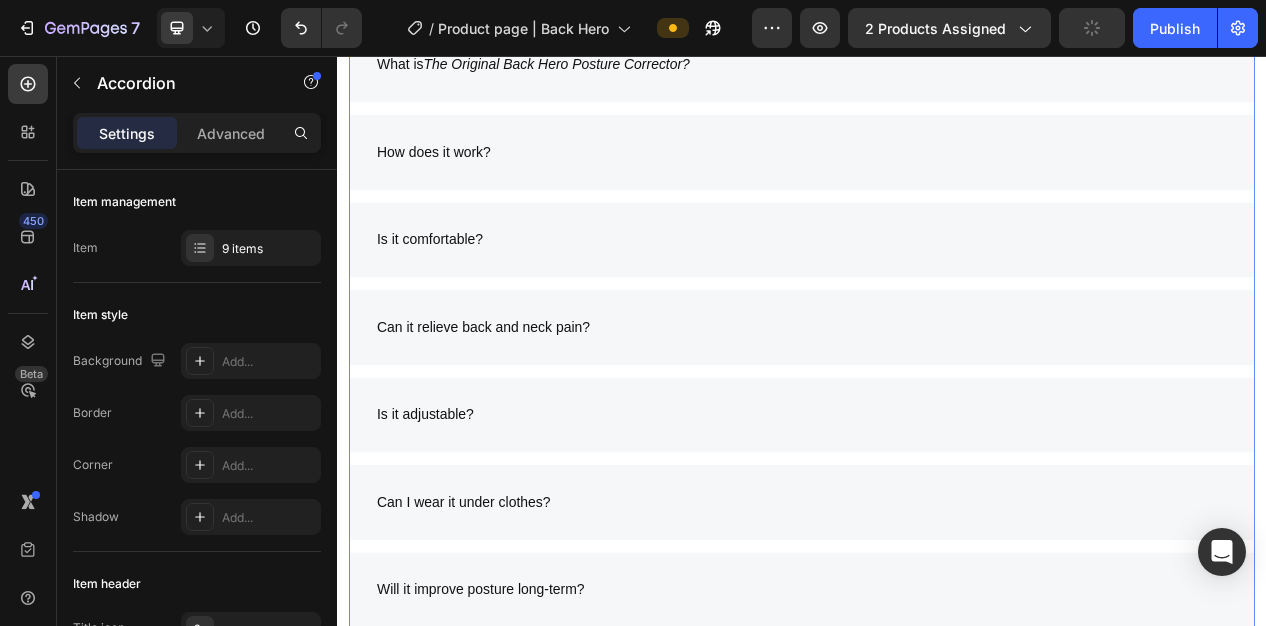 click on "Can it relieve back and neck pain?" at bounding box center [937, 406] 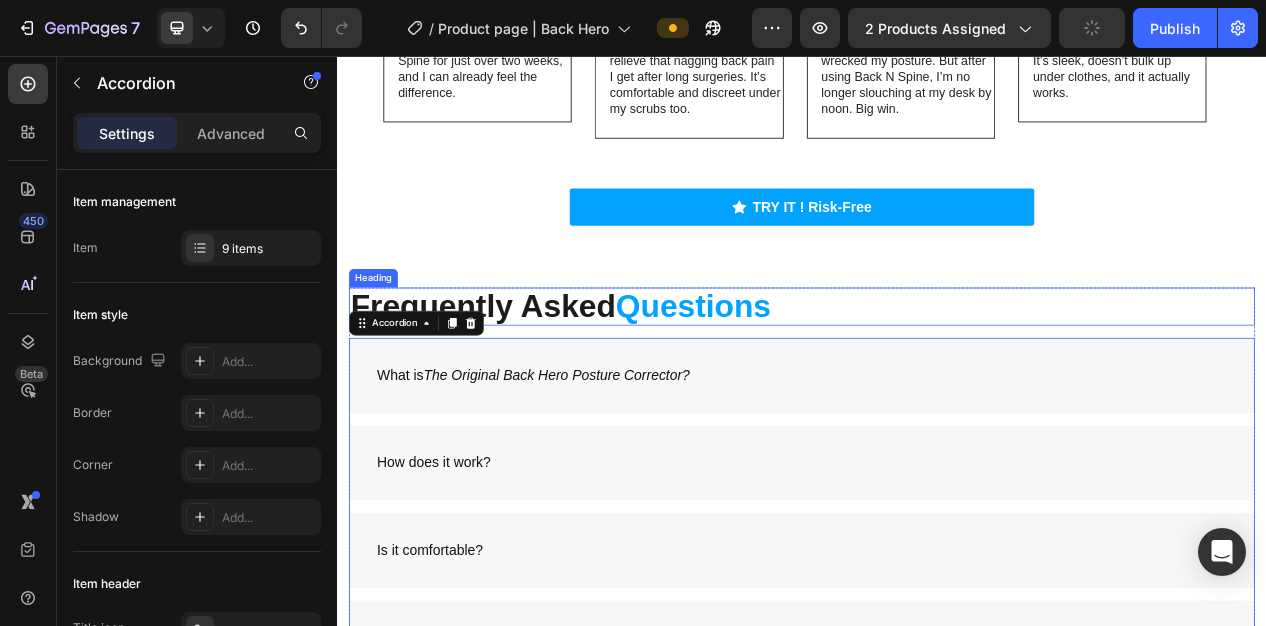 scroll, scrollTop: 8192, scrollLeft: 0, axis: vertical 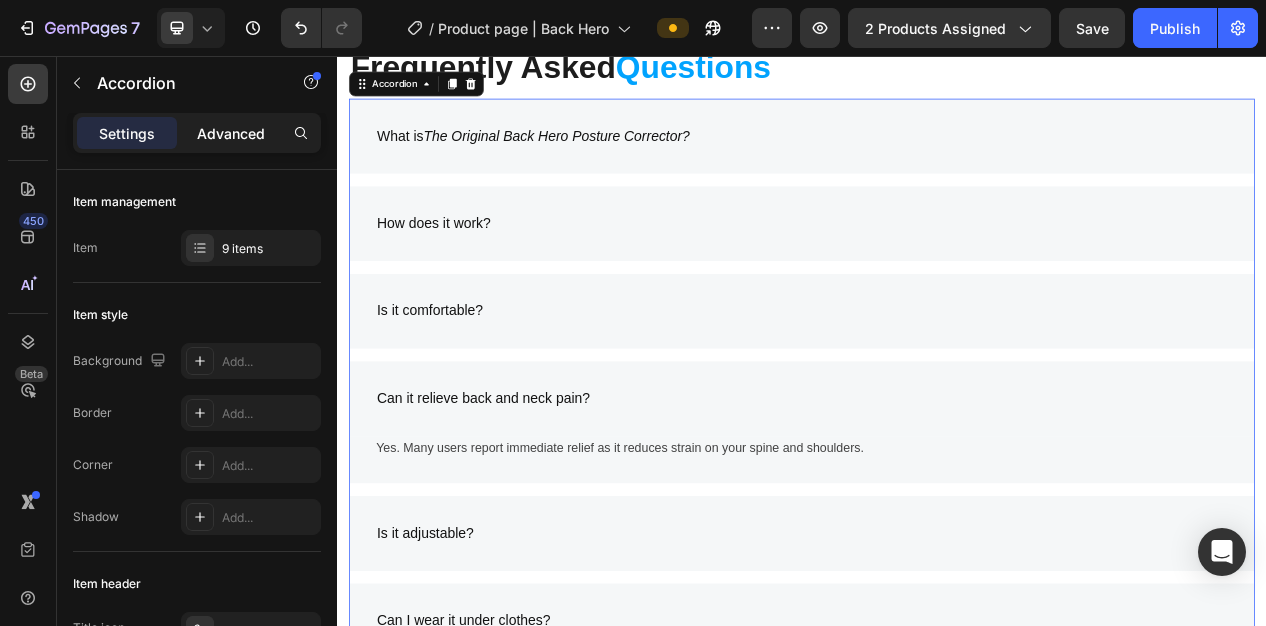 click on "Advanced" at bounding box center (231, 133) 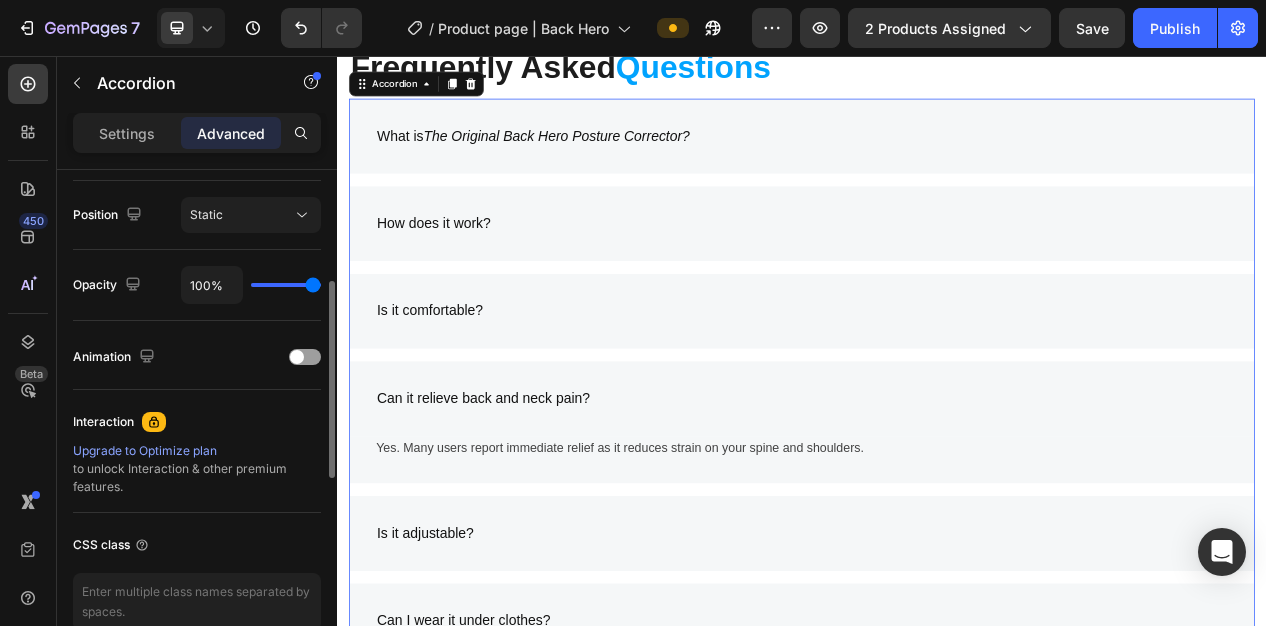 scroll, scrollTop: 600, scrollLeft: 0, axis: vertical 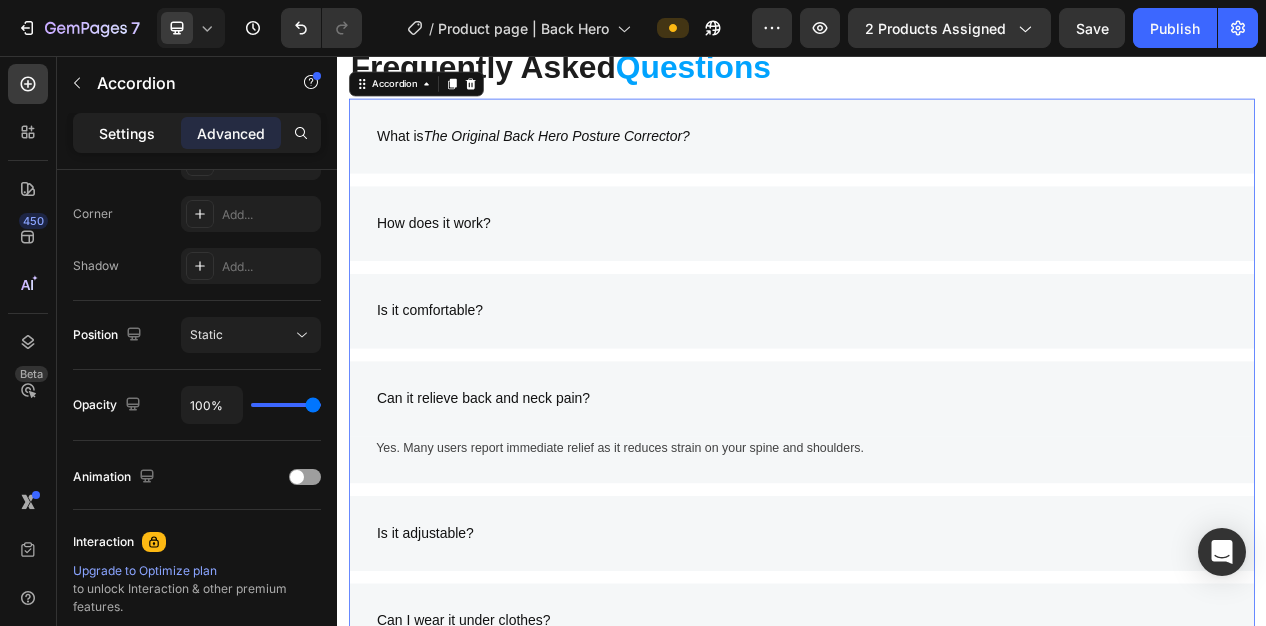 click on "Settings" at bounding box center (127, 133) 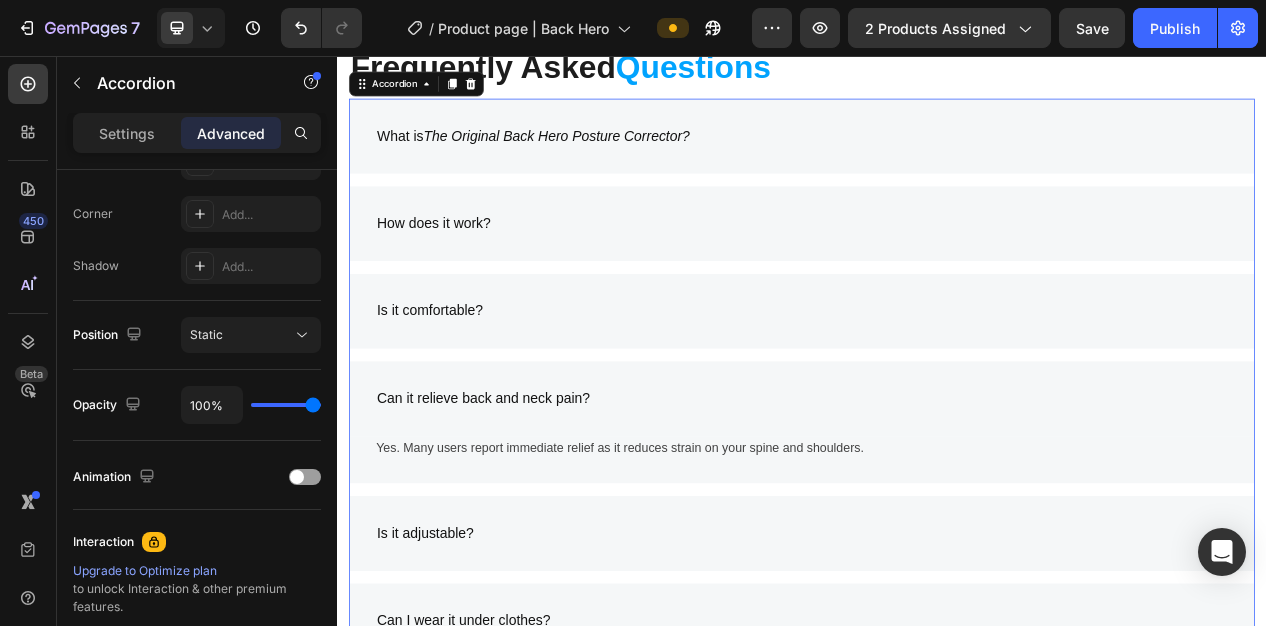 type on "16" 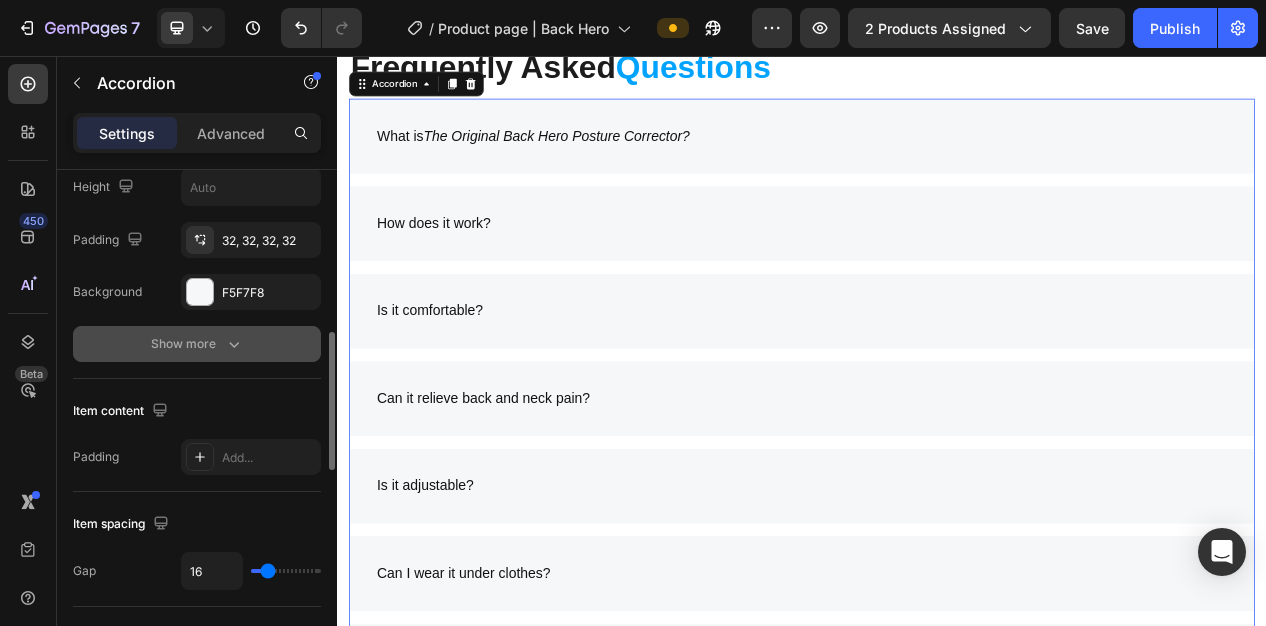 click 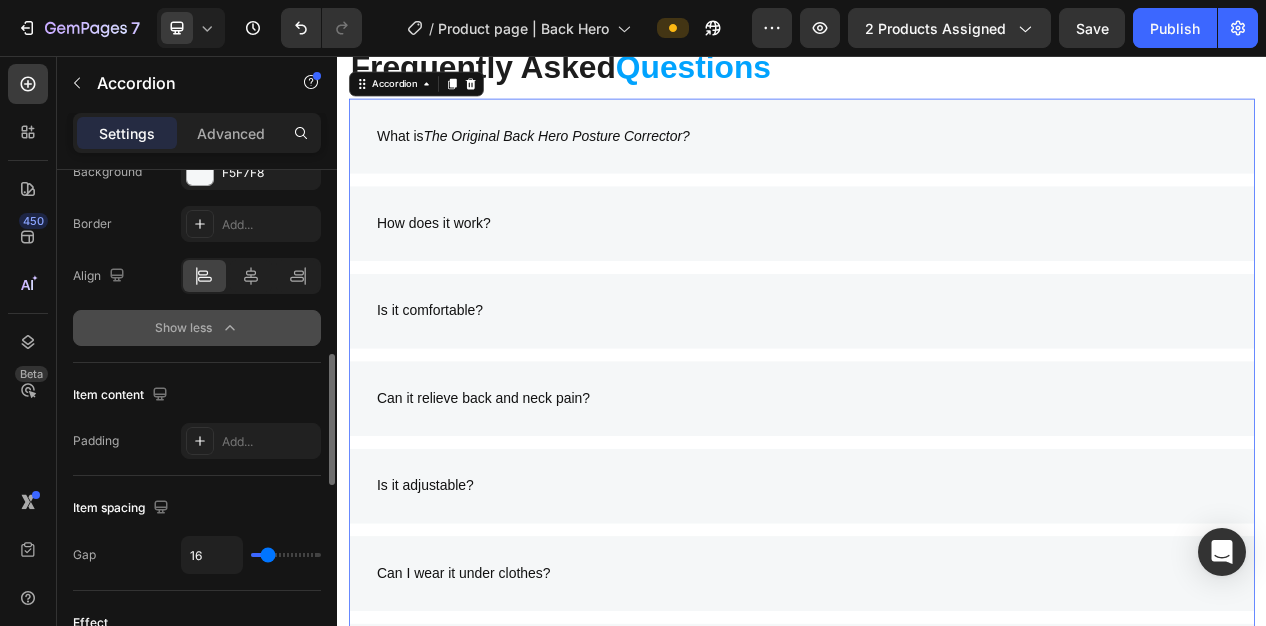 scroll, scrollTop: 840, scrollLeft: 0, axis: vertical 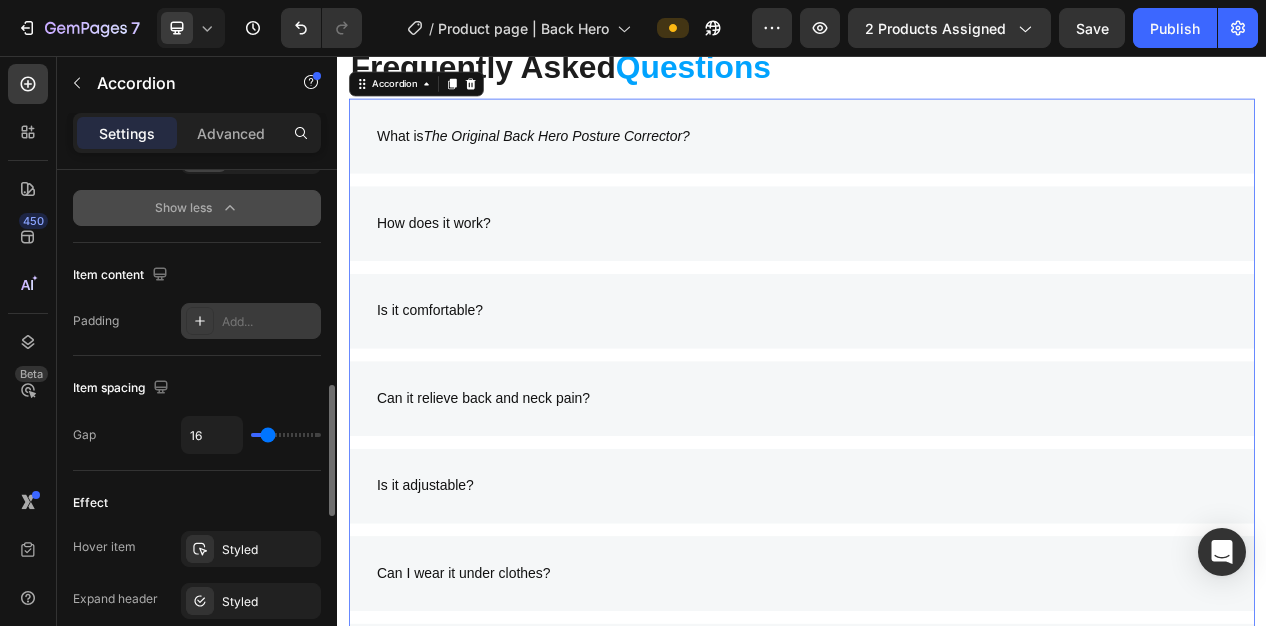 click on "Add..." at bounding box center [269, 322] 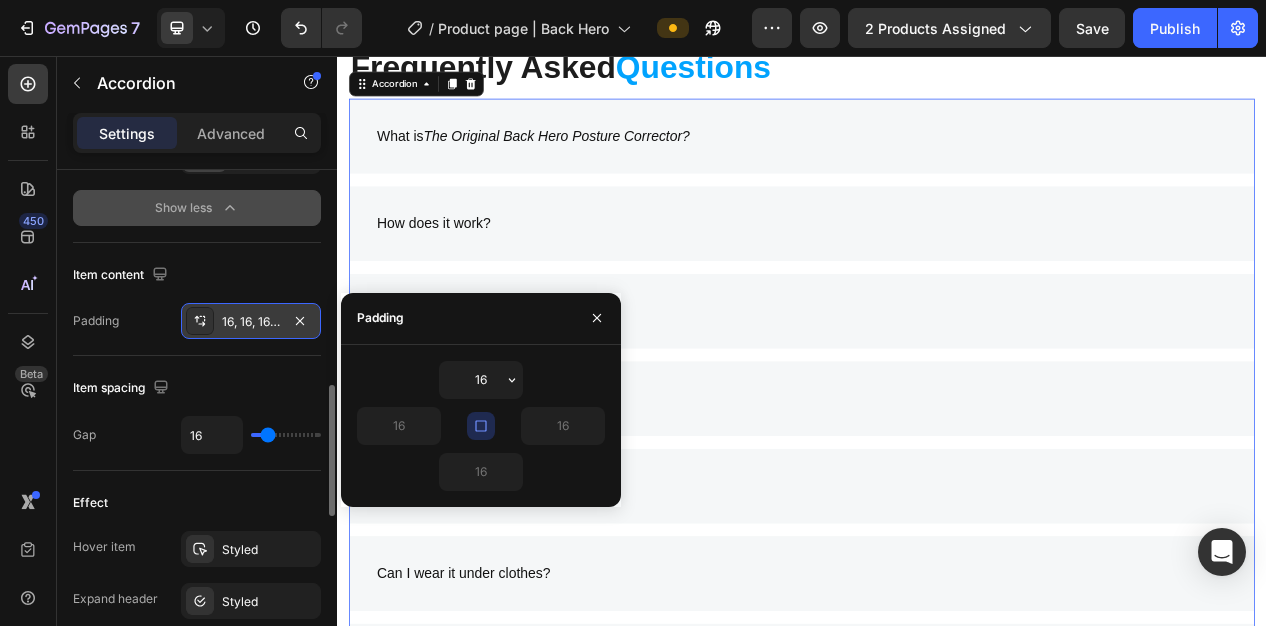 click on "16, 16, 16, 16" at bounding box center [251, 322] 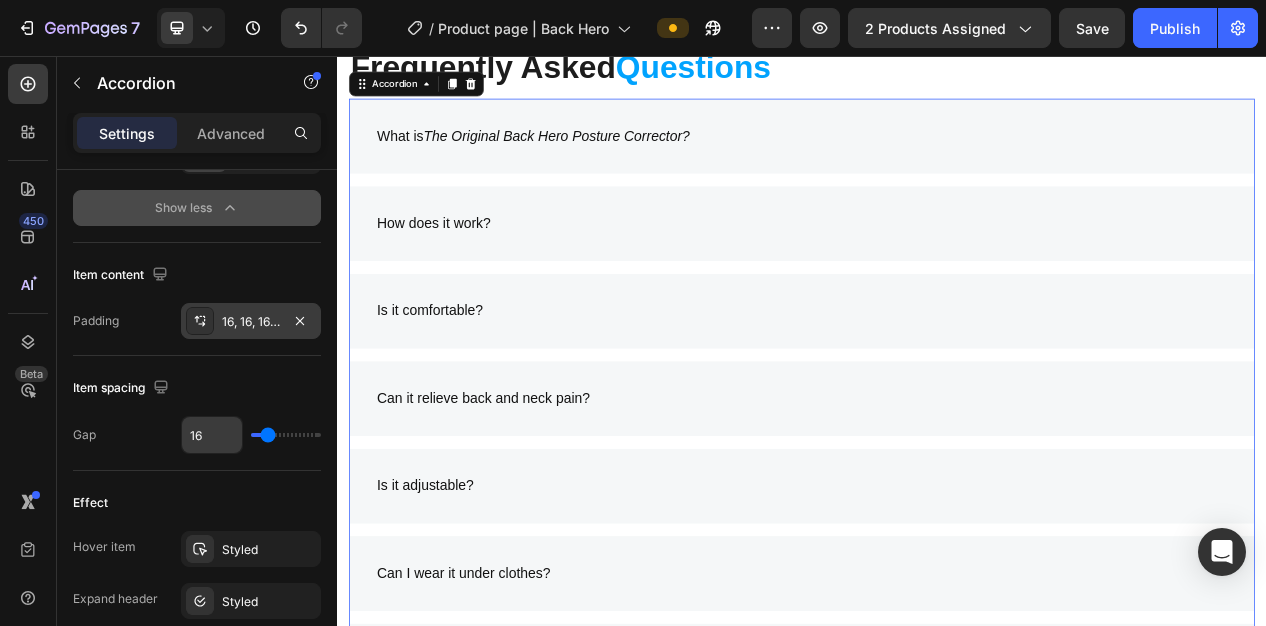 scroll, scrollTop: 1080, scrollLeft: 0, axis: vertical 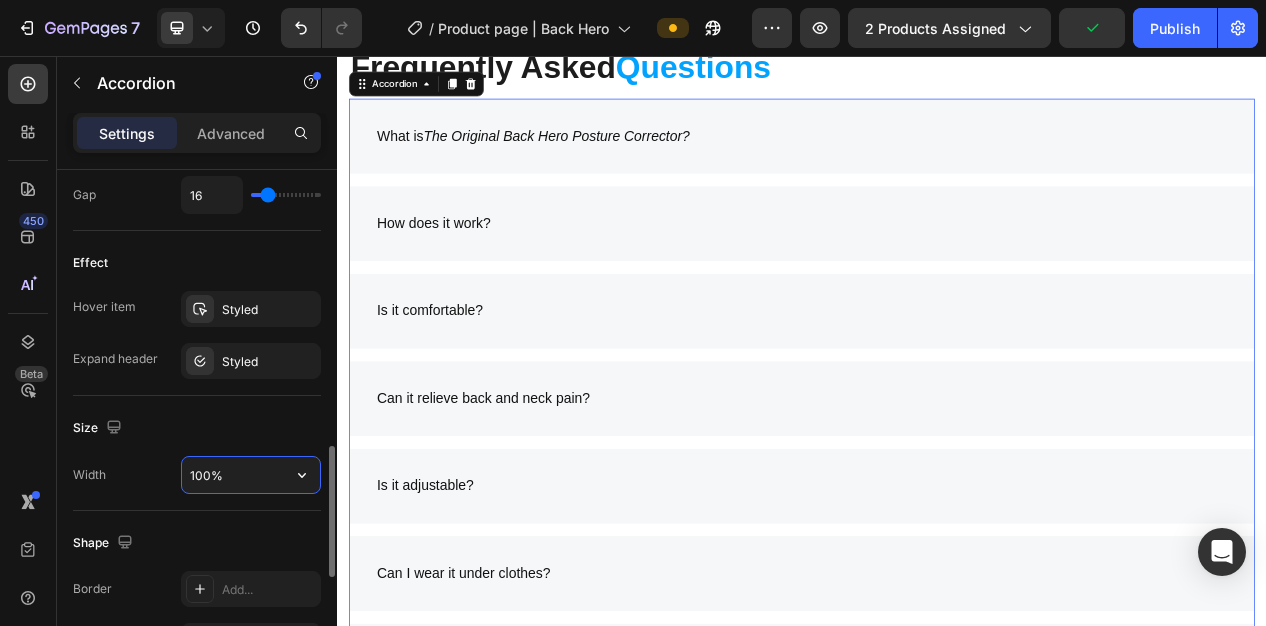 click on "100%" at bounding box center (251, 475) 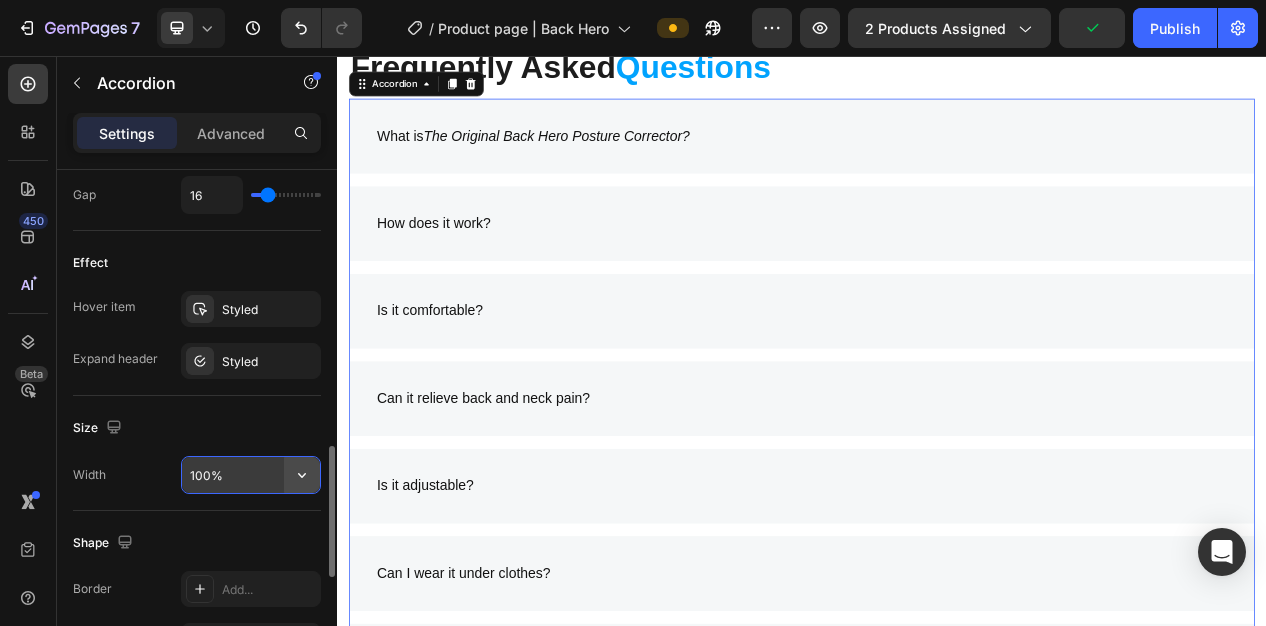 click 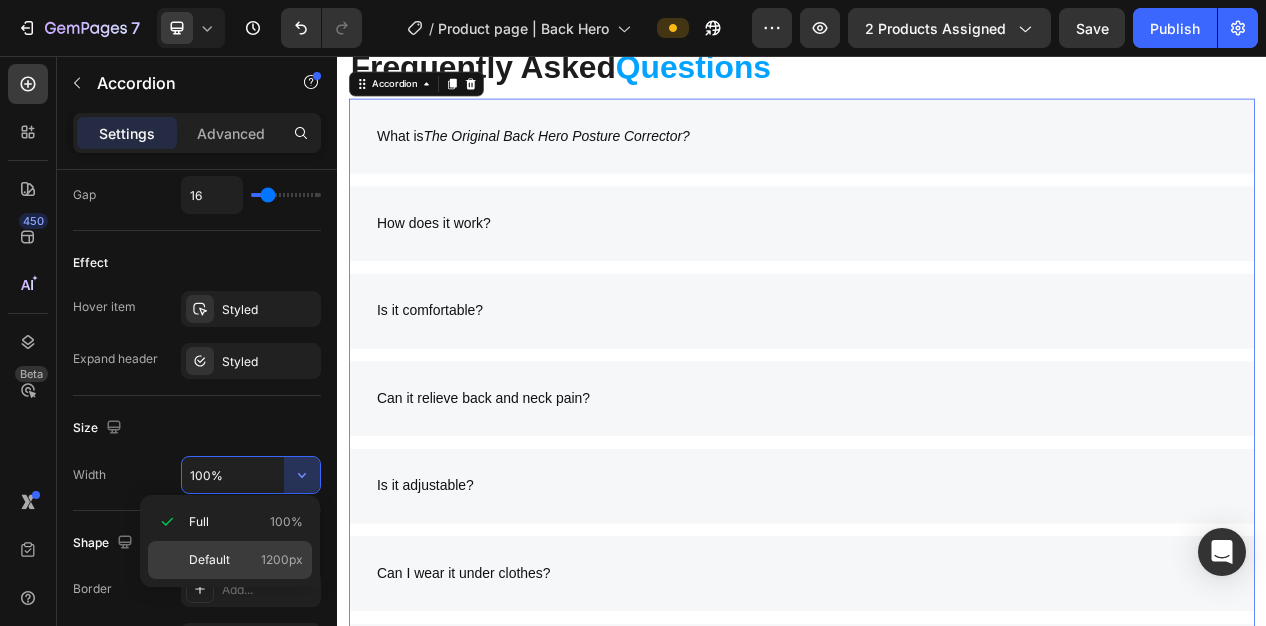 click on "Default 1200px" at bounding box center (246, 560) 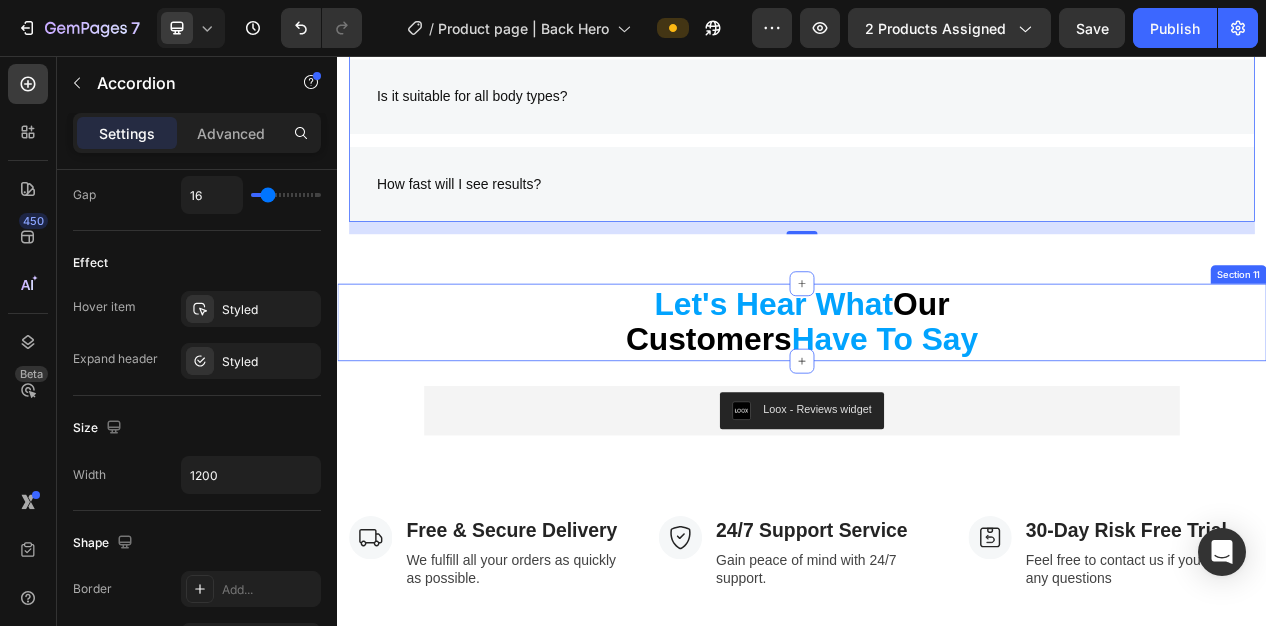 scroll, scrollTop: 9492, scrollLeft: 0, axis: vertical 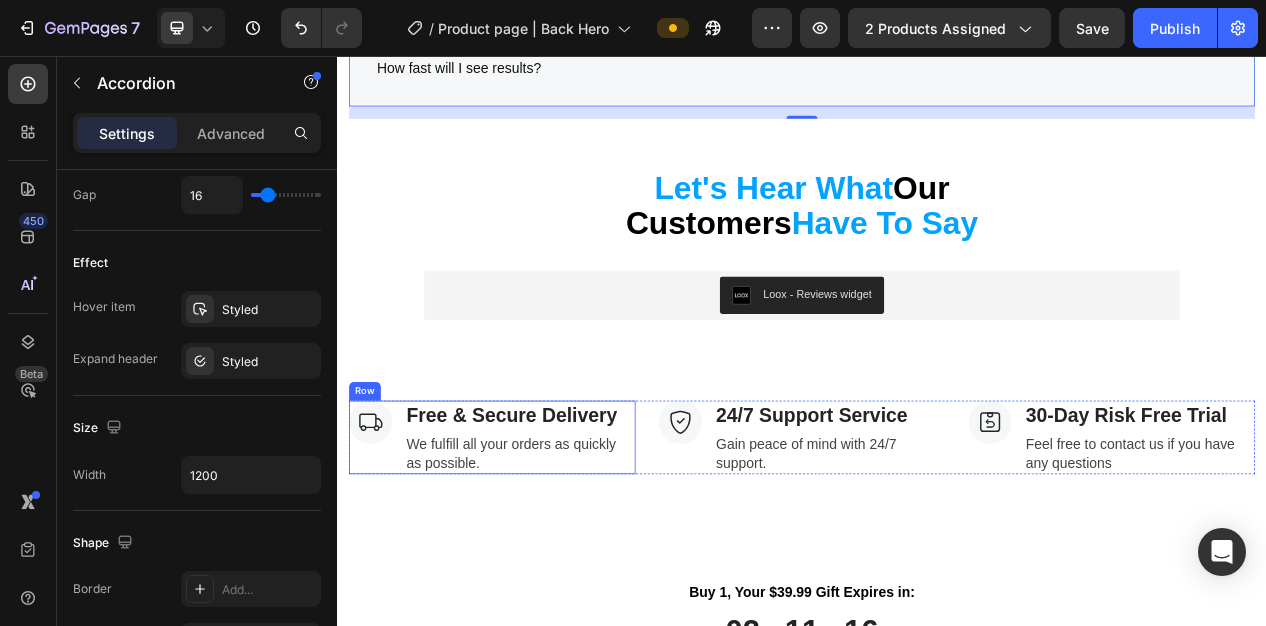 click on "Image" at bounding box center (380, 548) 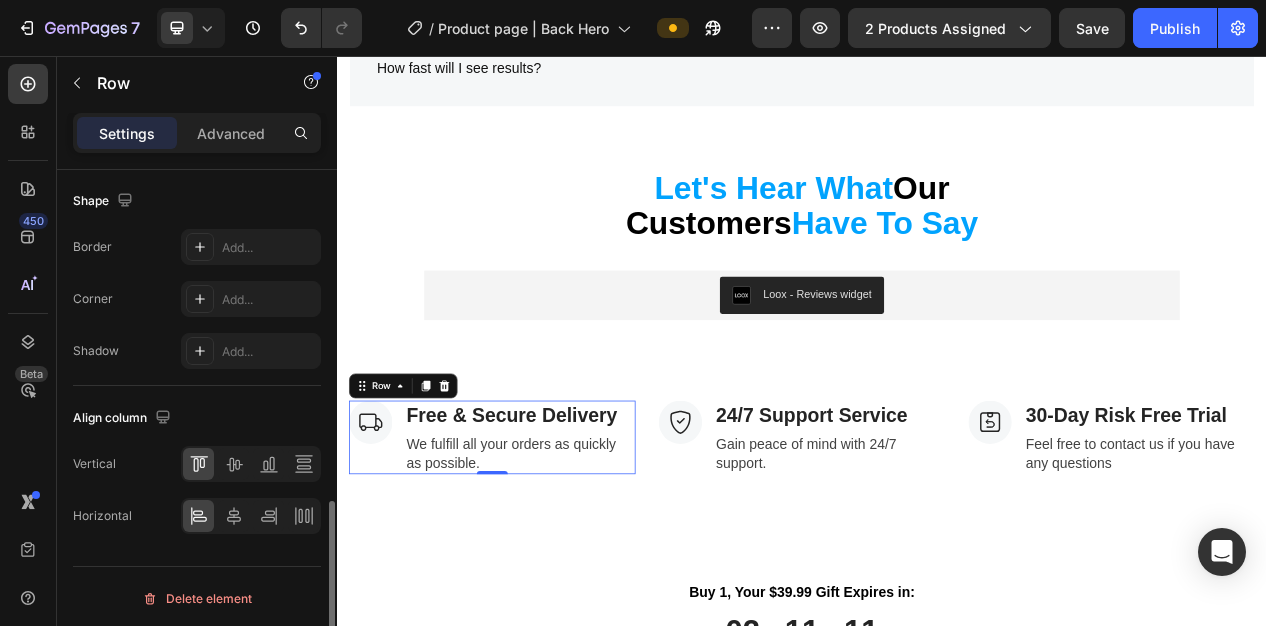 scroll, scrollTop: 811, scrollLeft: 0, axis: vertical 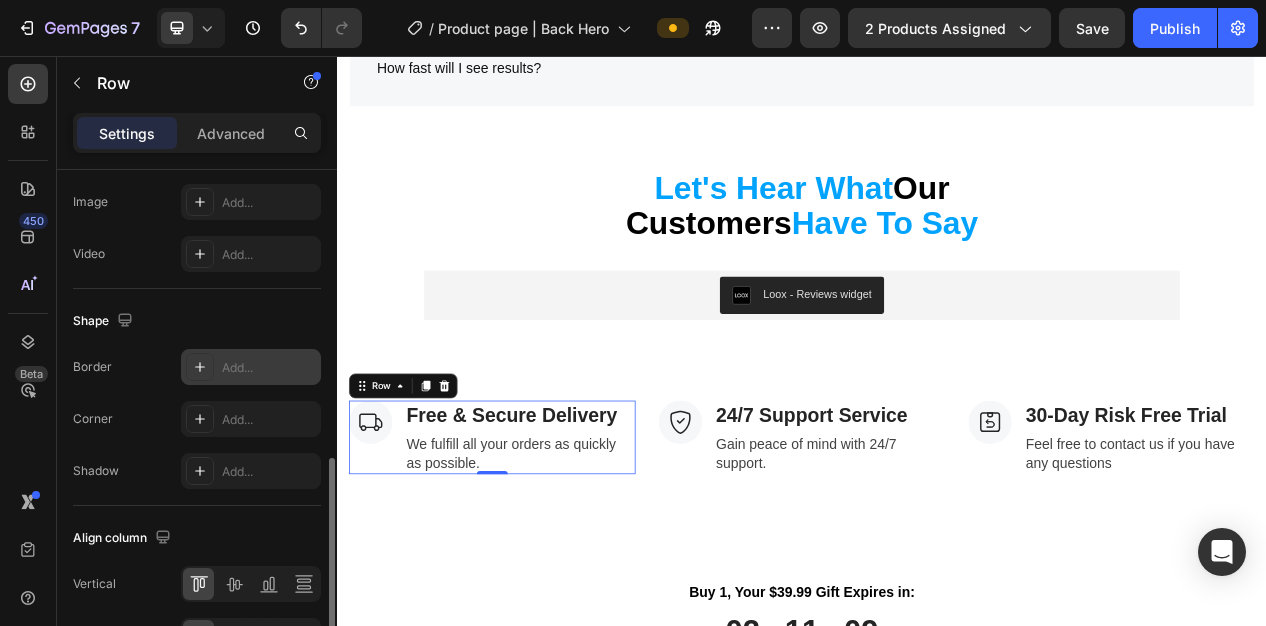 click on "Add..." at bounding box center [269, 368] 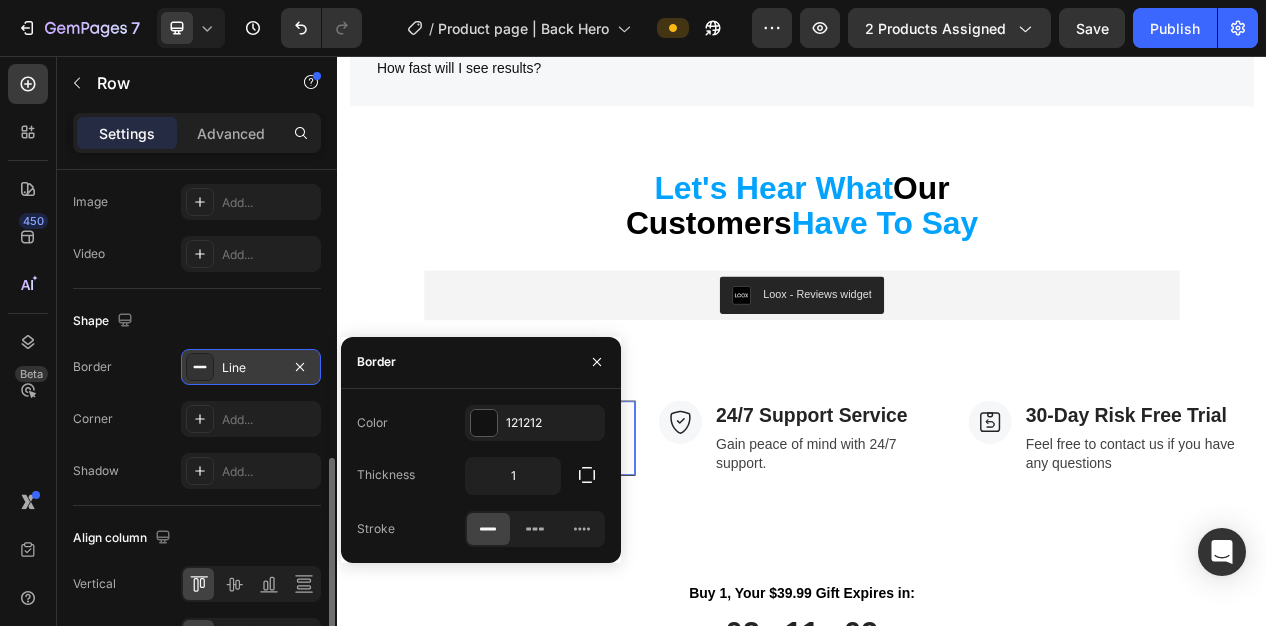 click on "Line" at bounding box center [251, 368] 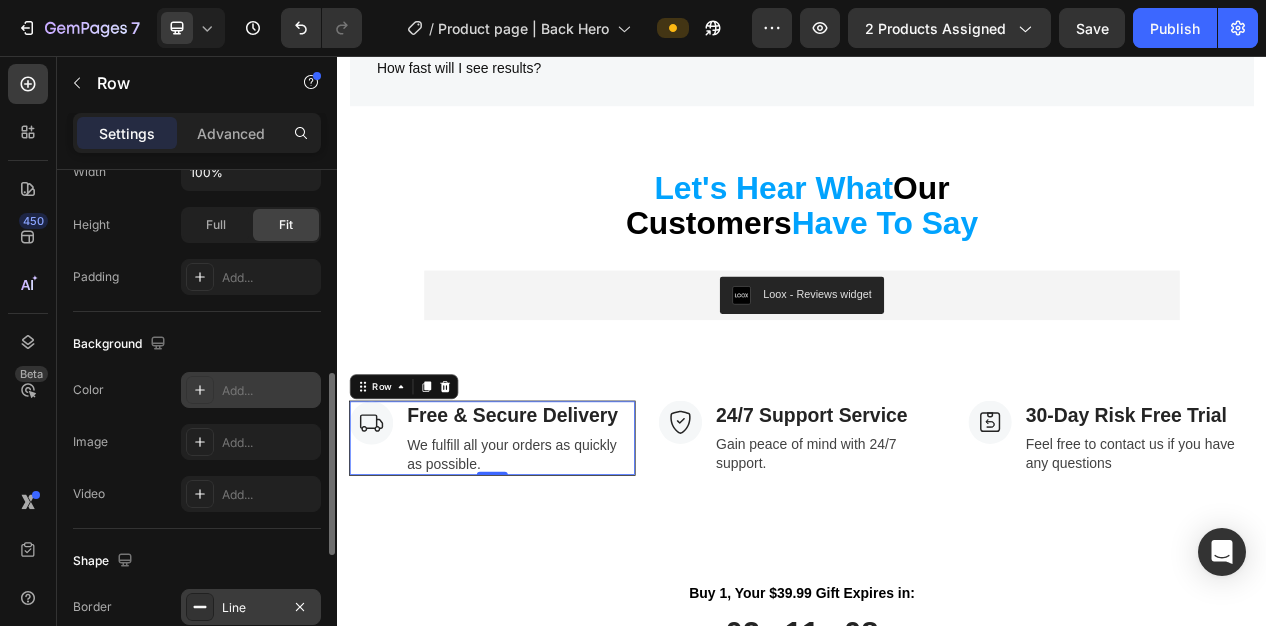 scroll, scrollTop: 451, scrollLeft: 0, axis: vertical 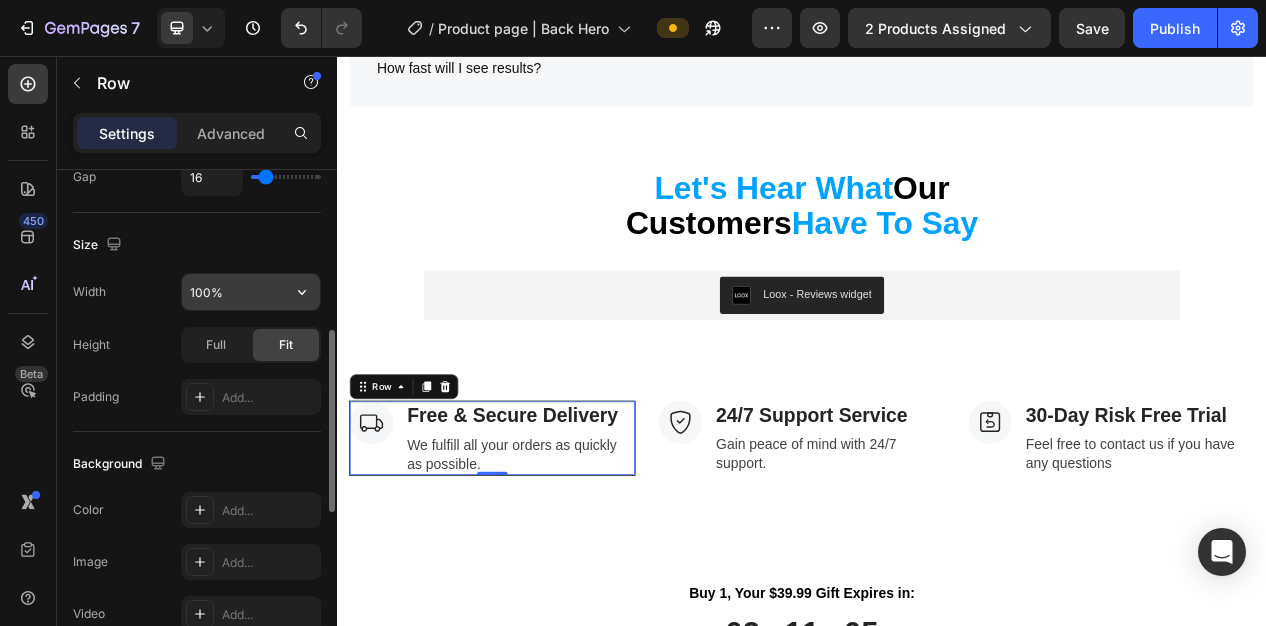 click on "100%" at bounding box center [251, 292] 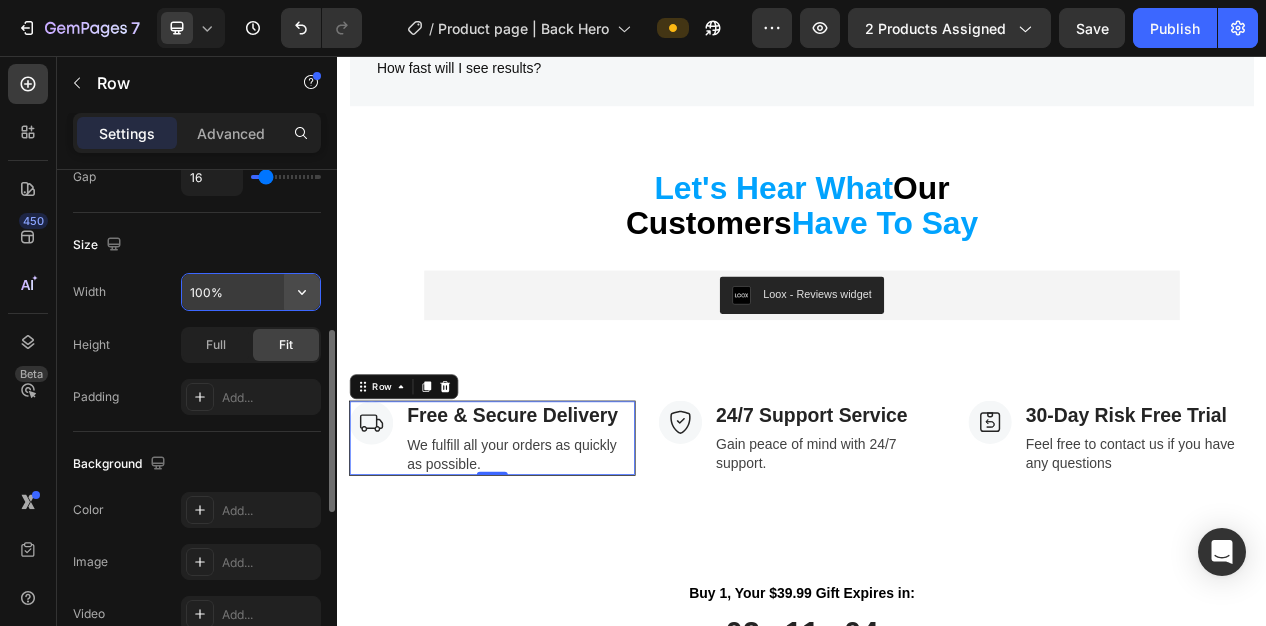 click 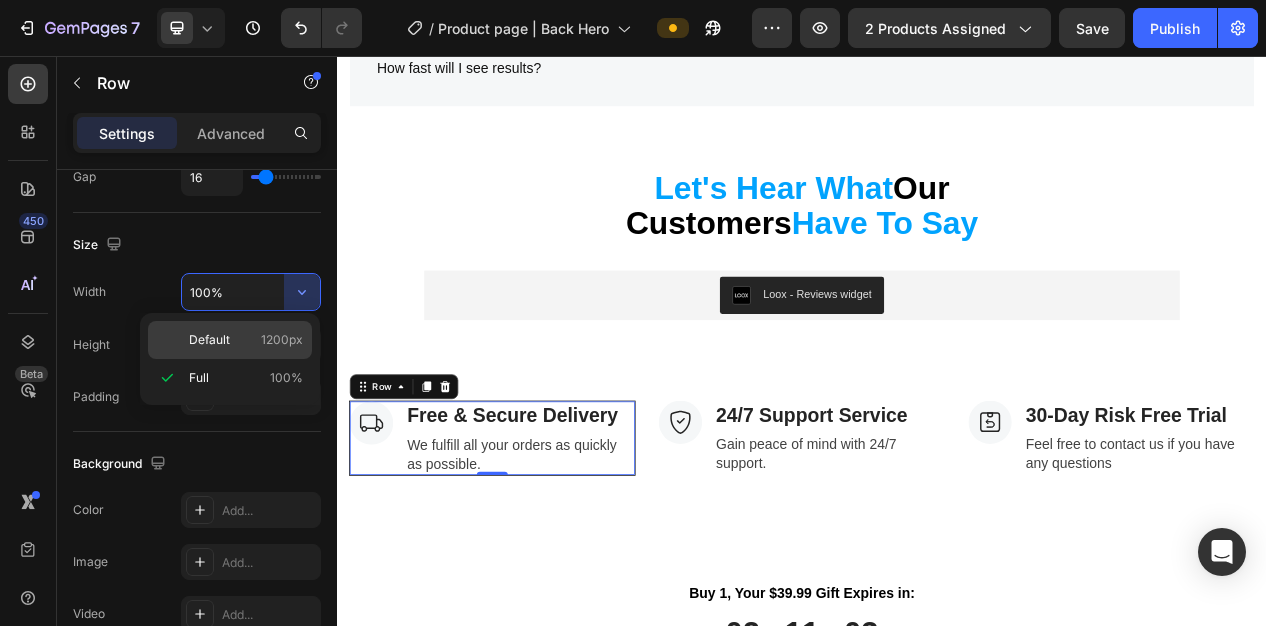 click on "1200px" at bounding box center (282, 340) 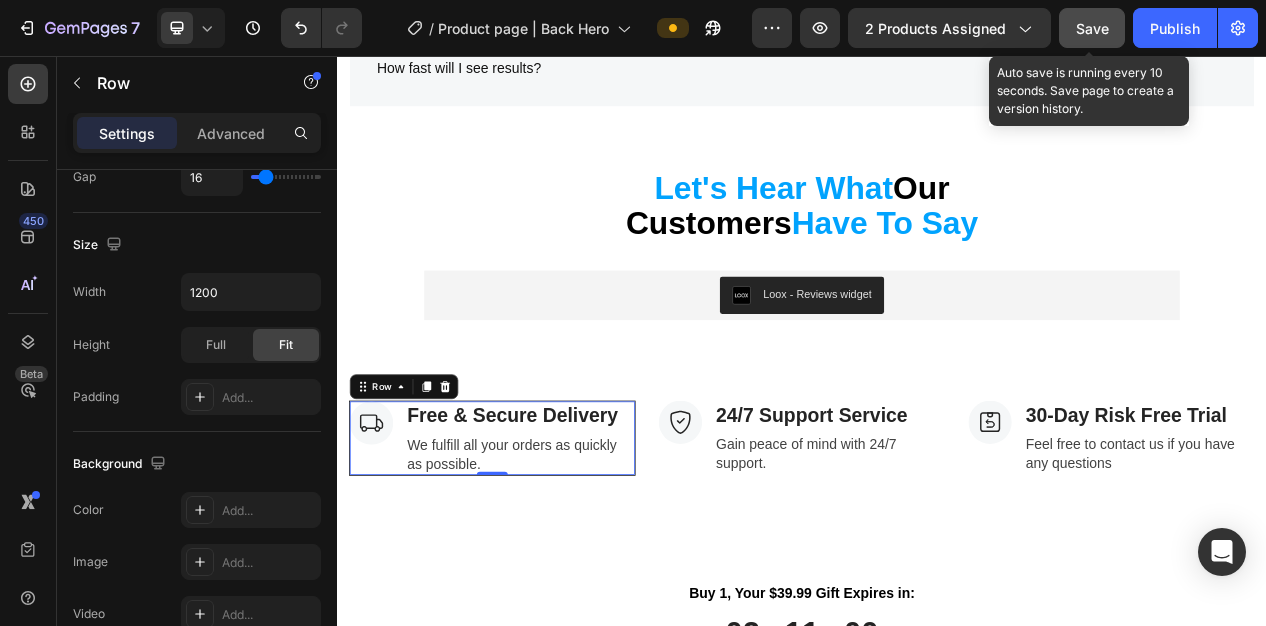 click on "Save" 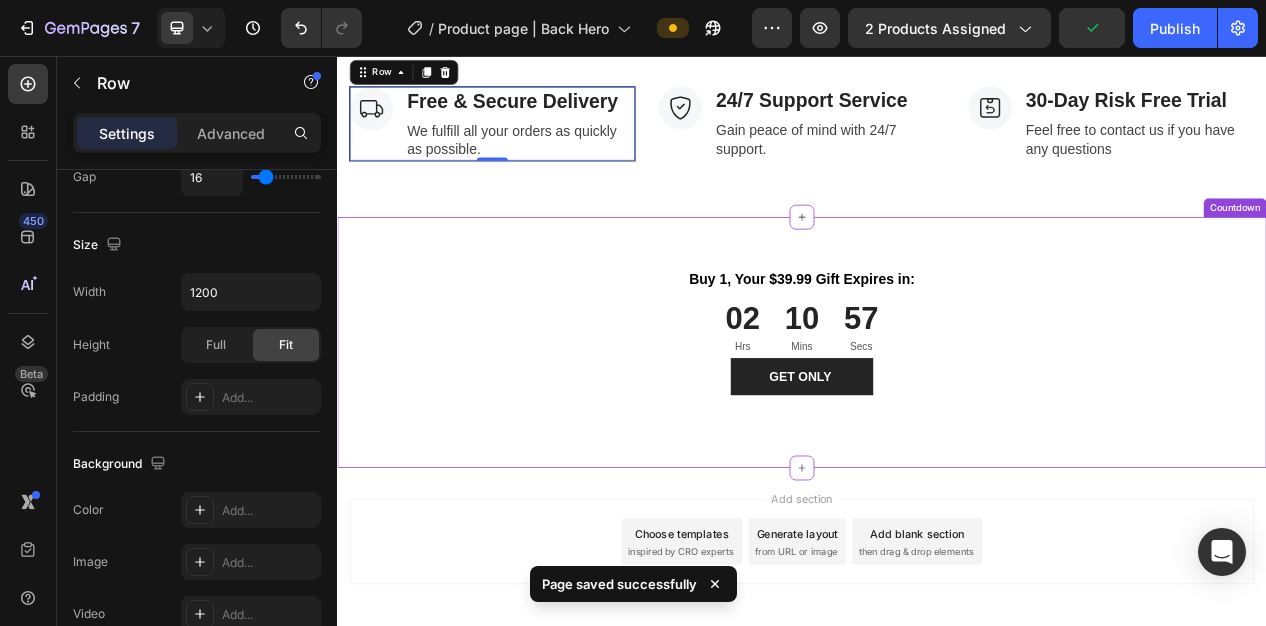 scroll, scrollTop: 9892, scrollLeft: 0, axis: vertical 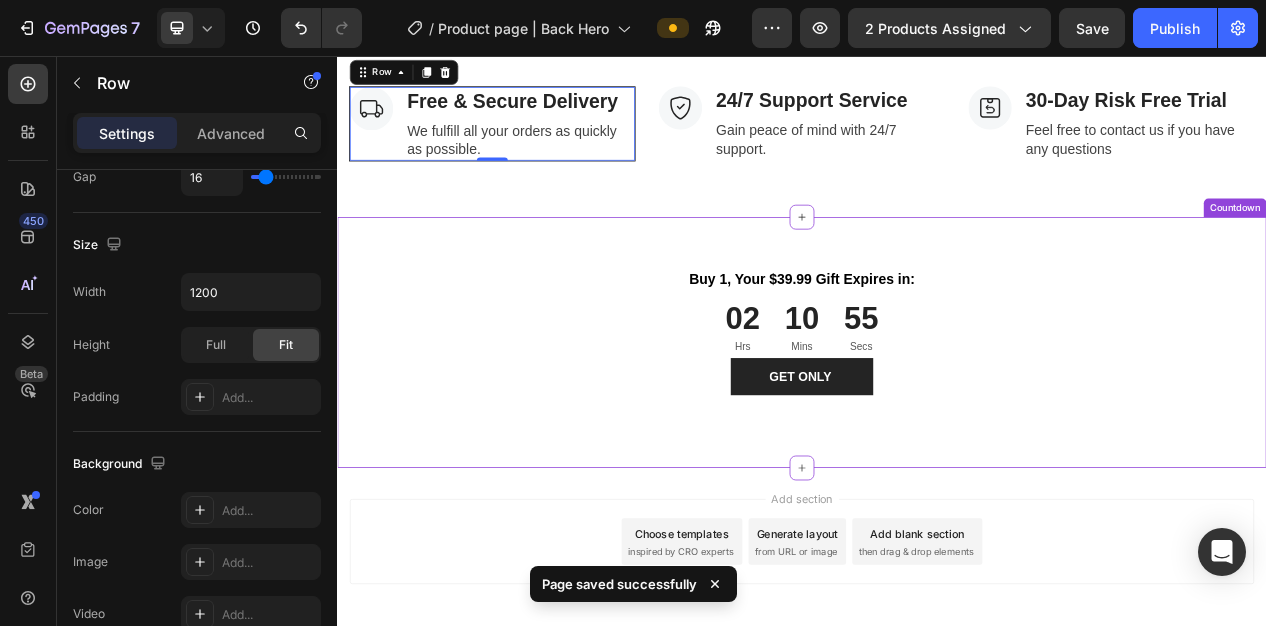 click on "GET ONLY (P) Cart Button" at bounding box center (937, 470) 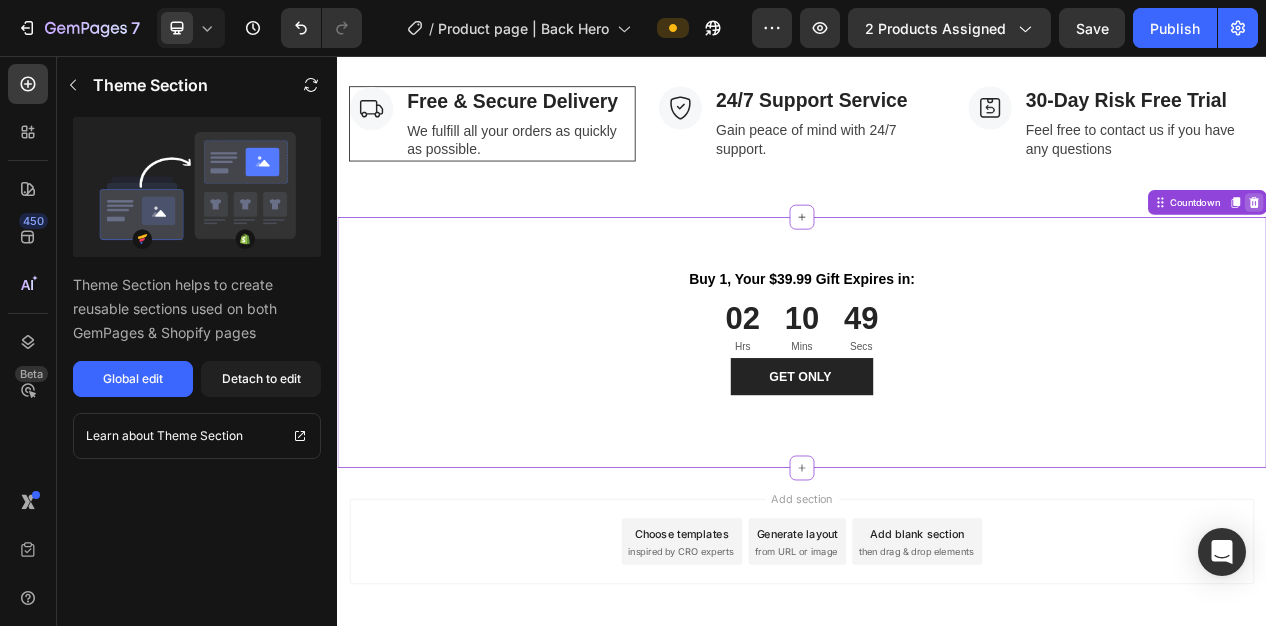 click 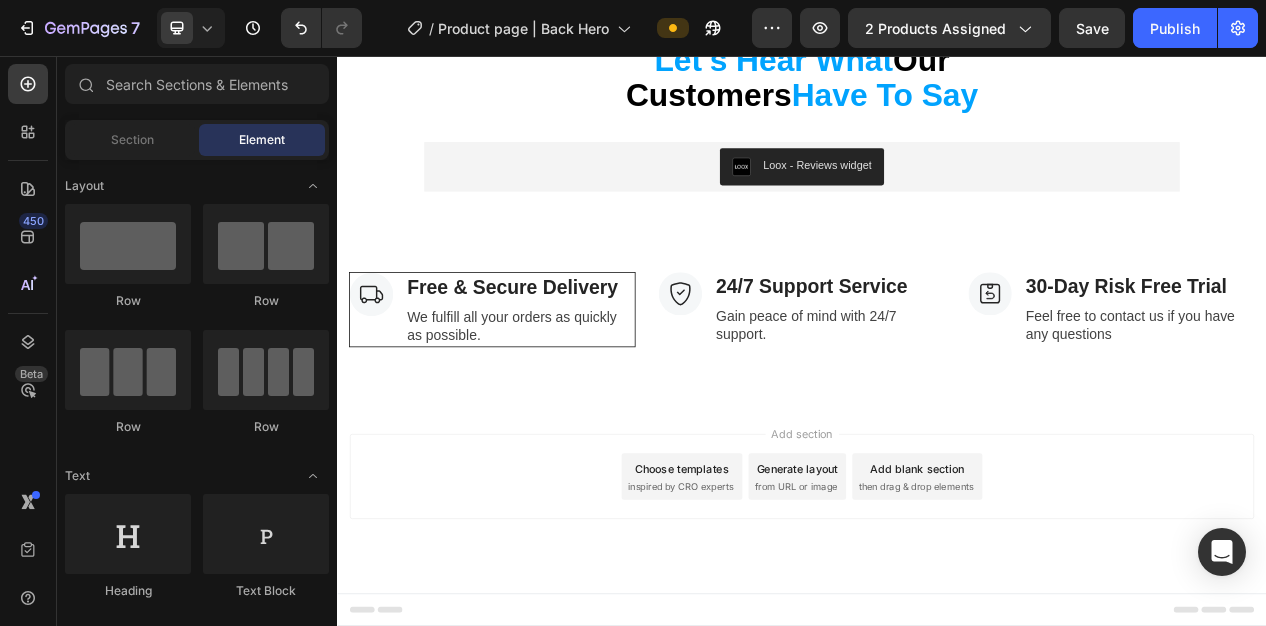scroll, scrollTop: 9650, scrollLeft: 0, axis: vertical 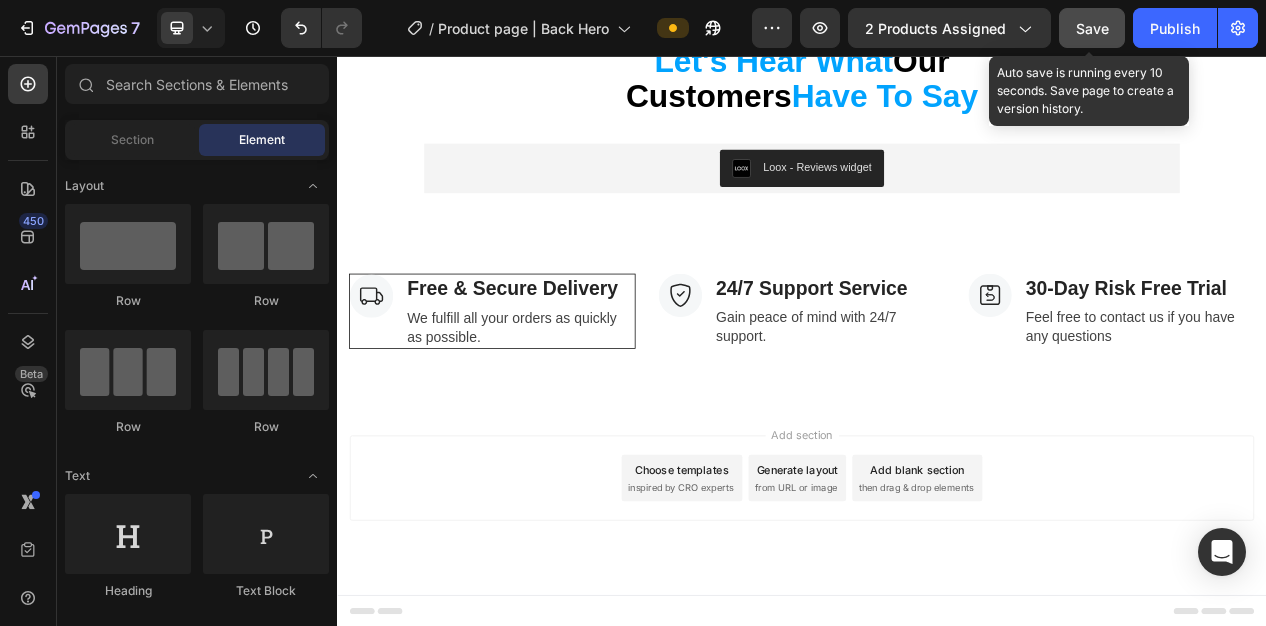 click on "Save" at bounding box center (1092, 28) 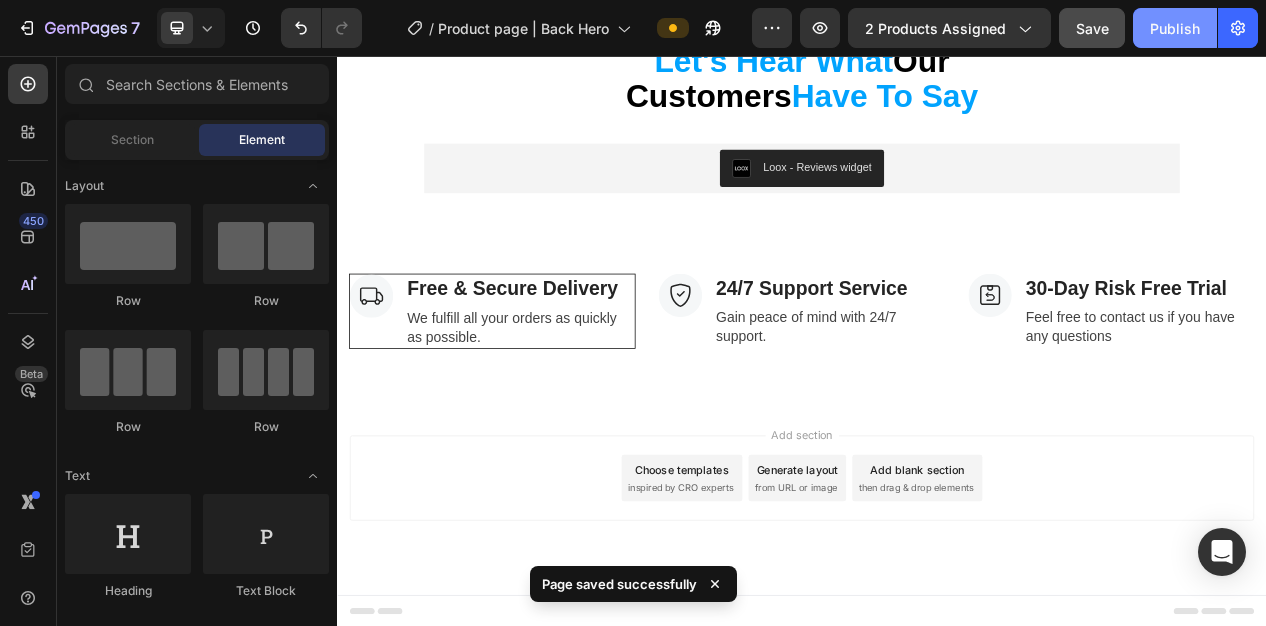 click on "Publish" at bounding box center [1175, 28] 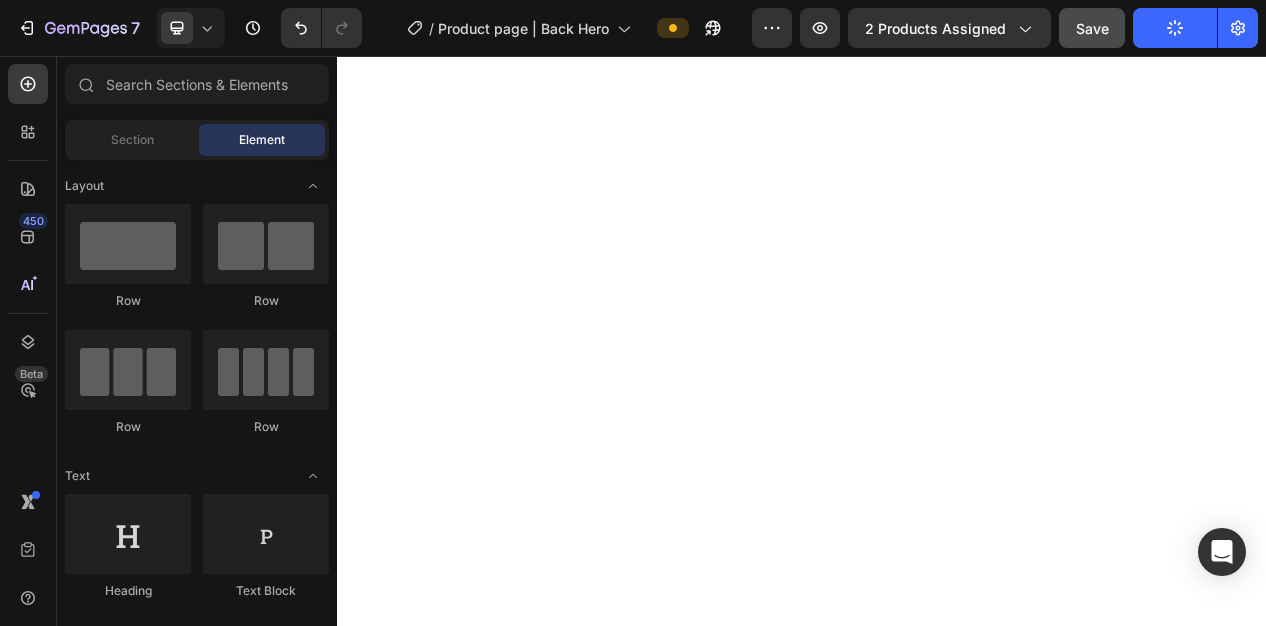 scroll, scrollTop: 0, scrollLeft: 0, axis: both 